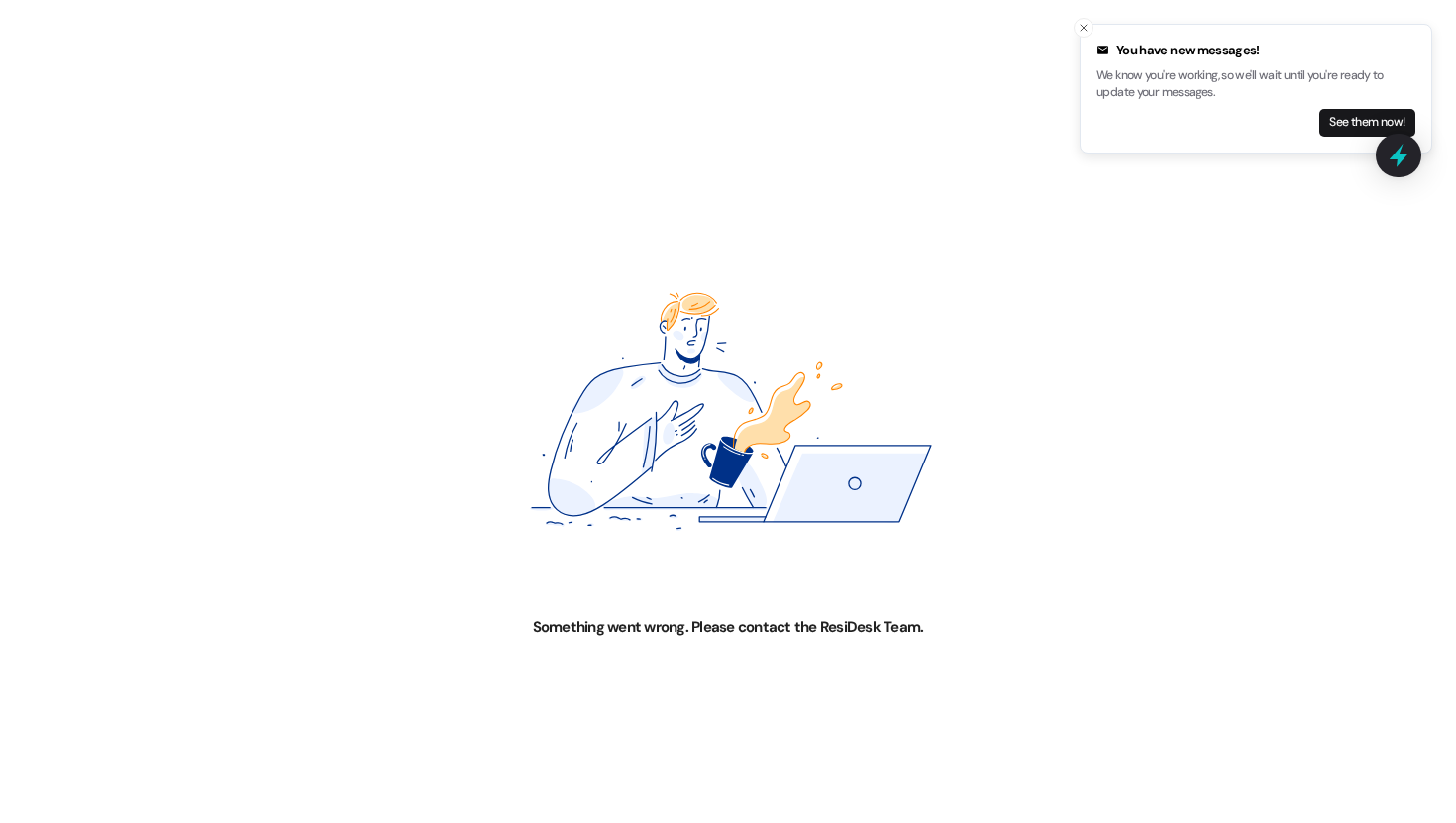 scroll, scrollTop: 0, scrollLeft: 0, axis: both 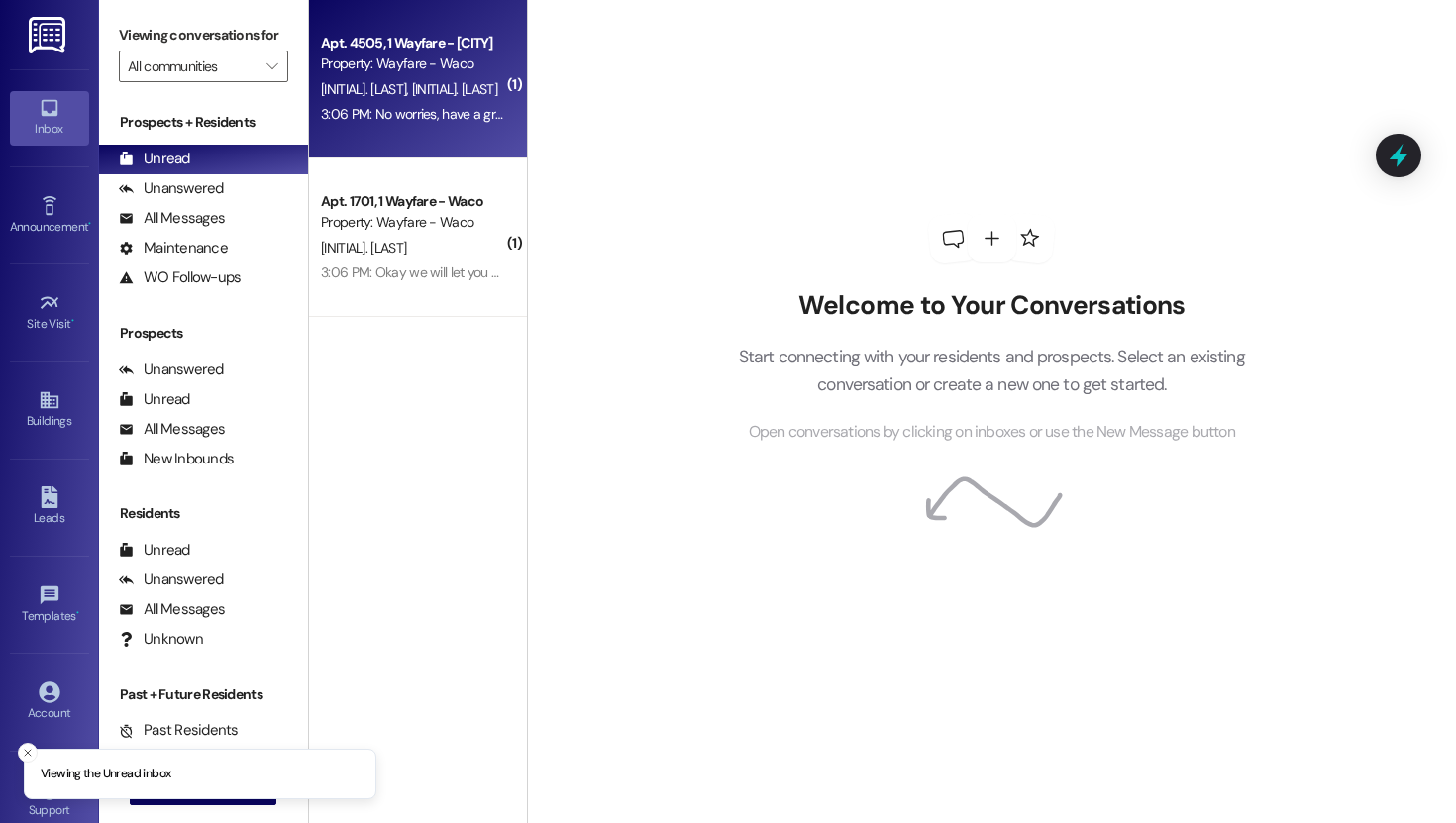 click on "[INITIAL]. [LAST] [INITIAL]. [LAST]" at bounding box center [412, 89] 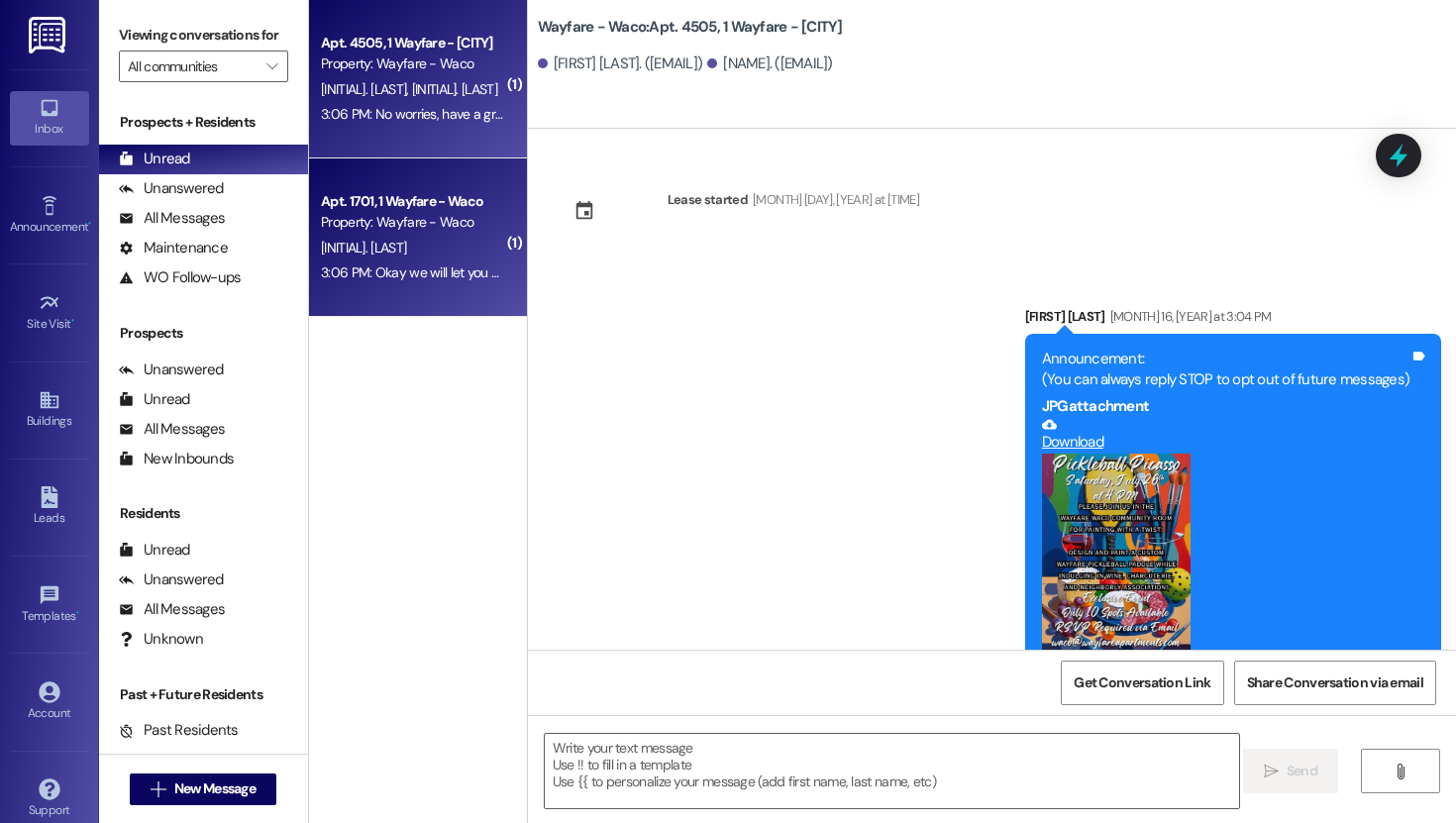 scroll, scrollTop: 1298, scrollLeft: 0, axis: vertical 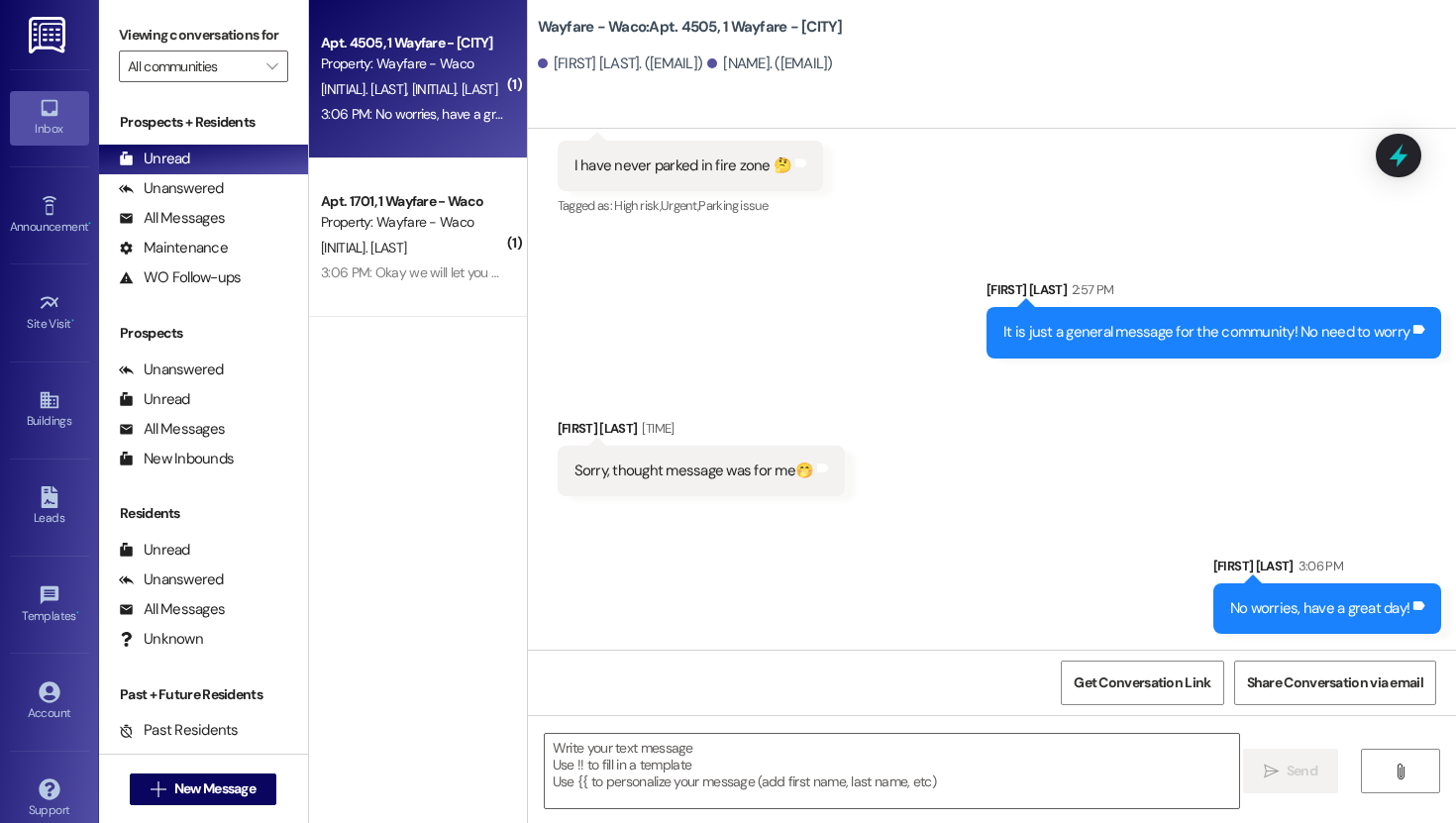 click on "Property: Wayfare - Waco" at bounding box center (412, 222) 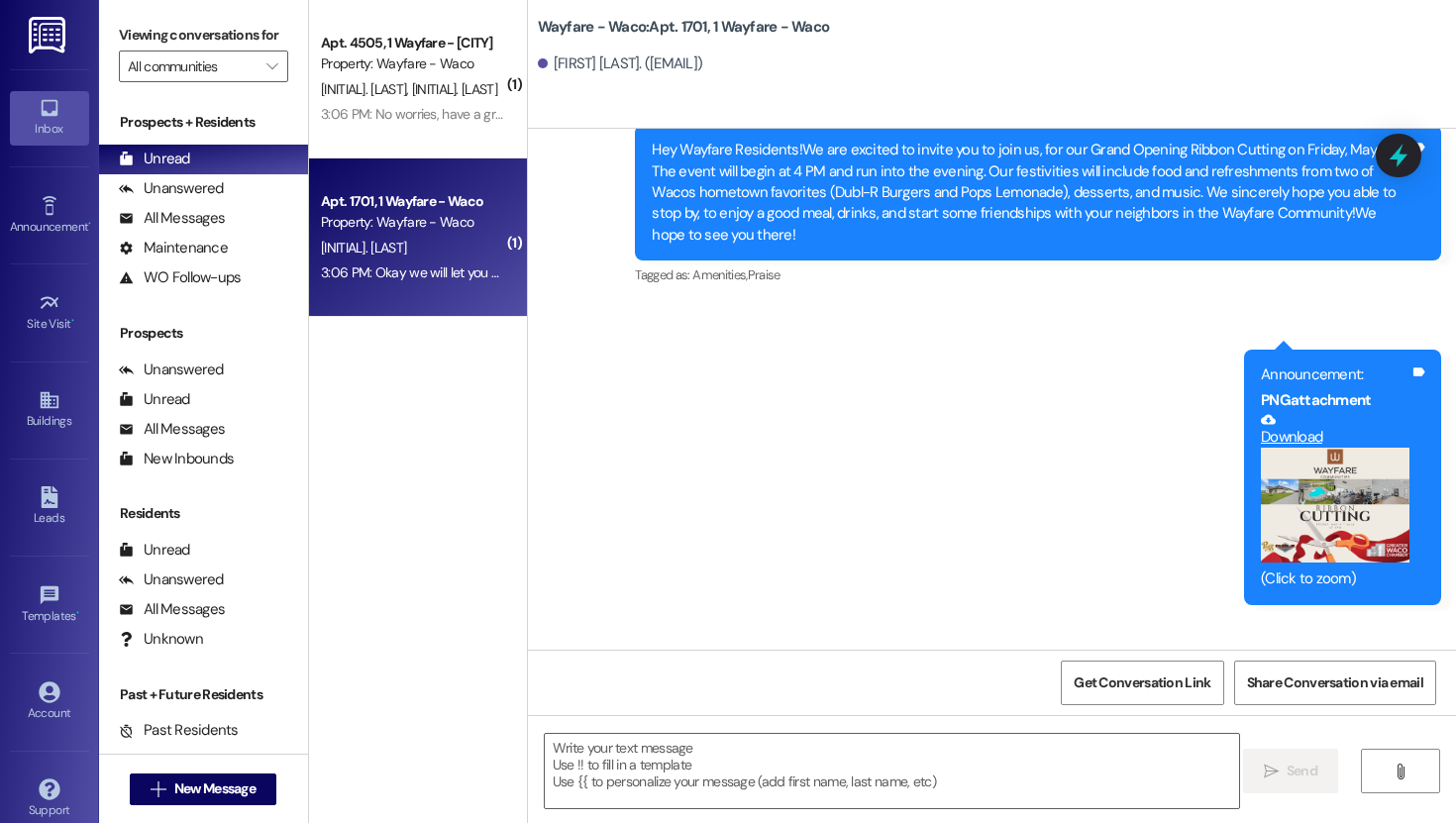 scroll, scrollTop: 10235, scrollLeft: 0, axis: vertical 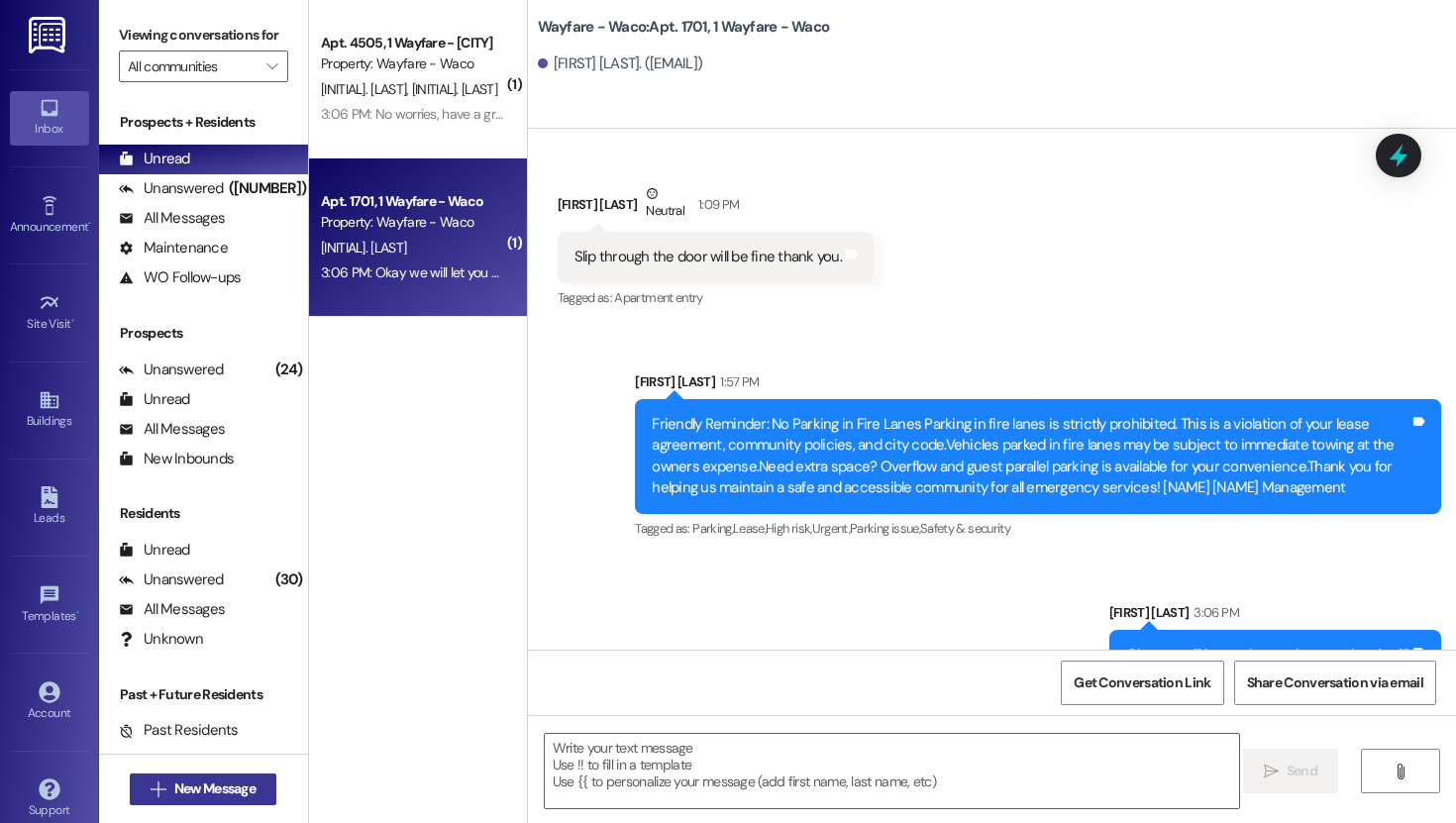 click on "New Message" at bounding box center (215, 788) 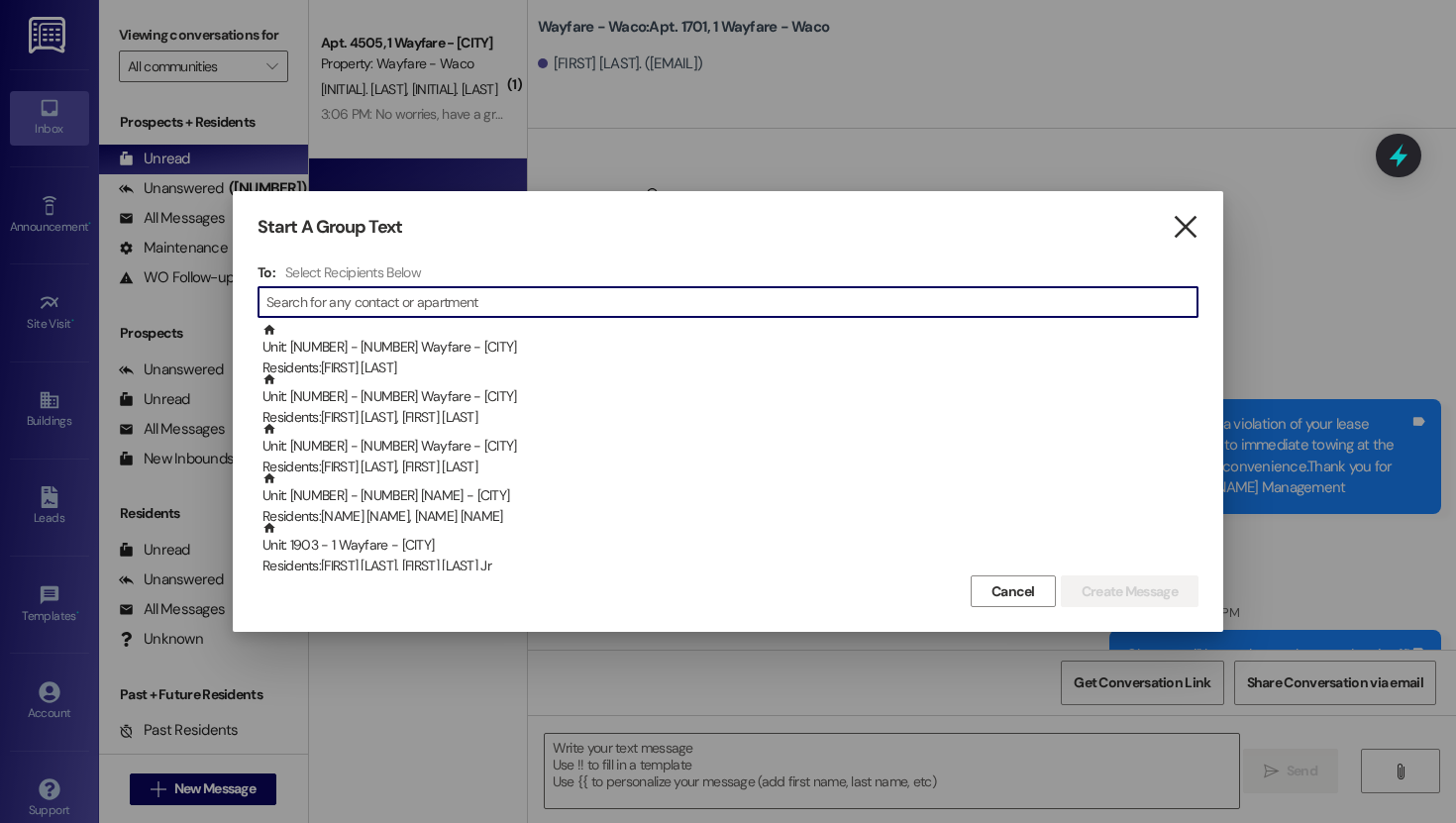 click on "" at bounding box center [1185, 227] 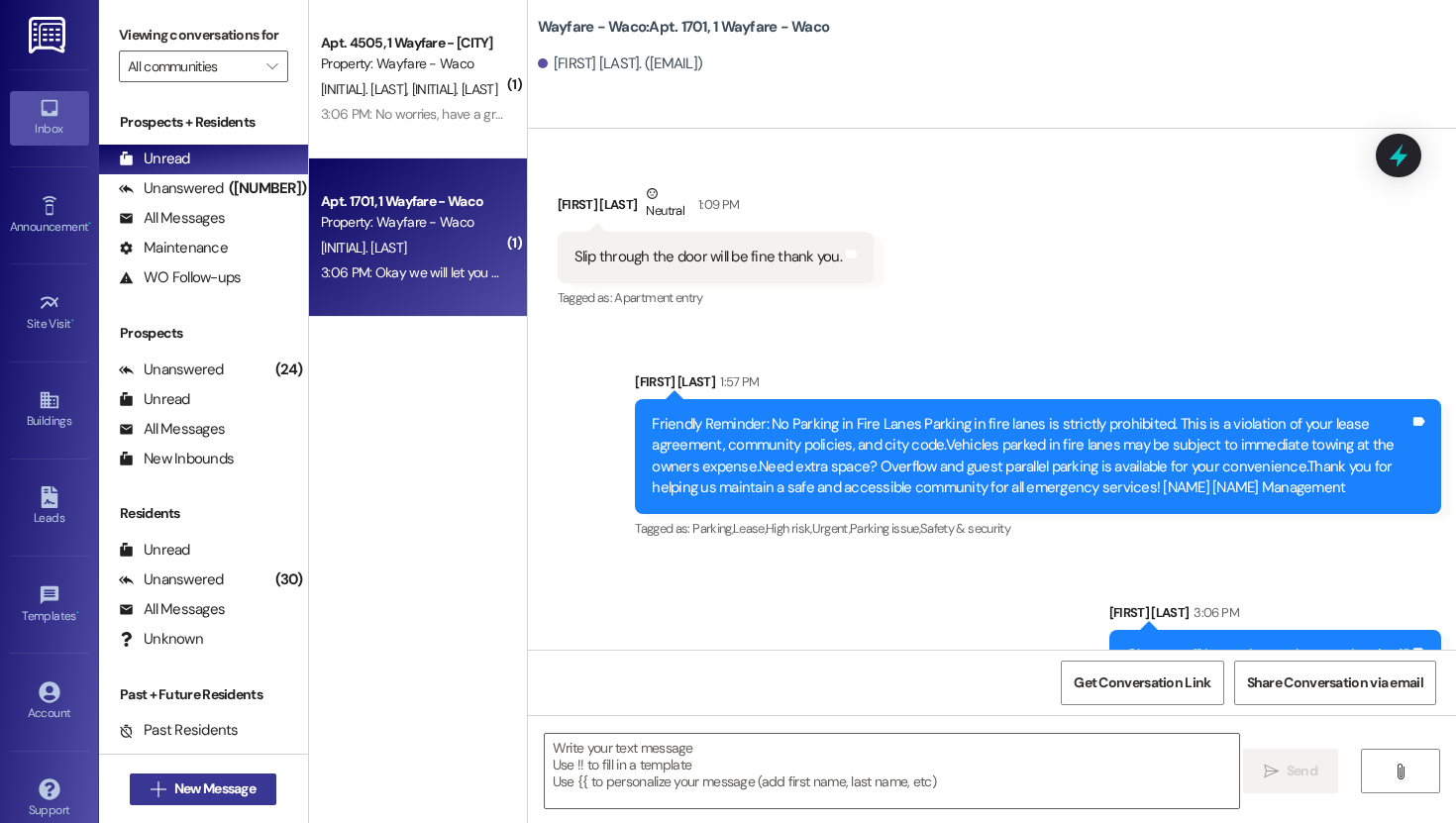 click on "New Message" at bounding box center [215, 788] 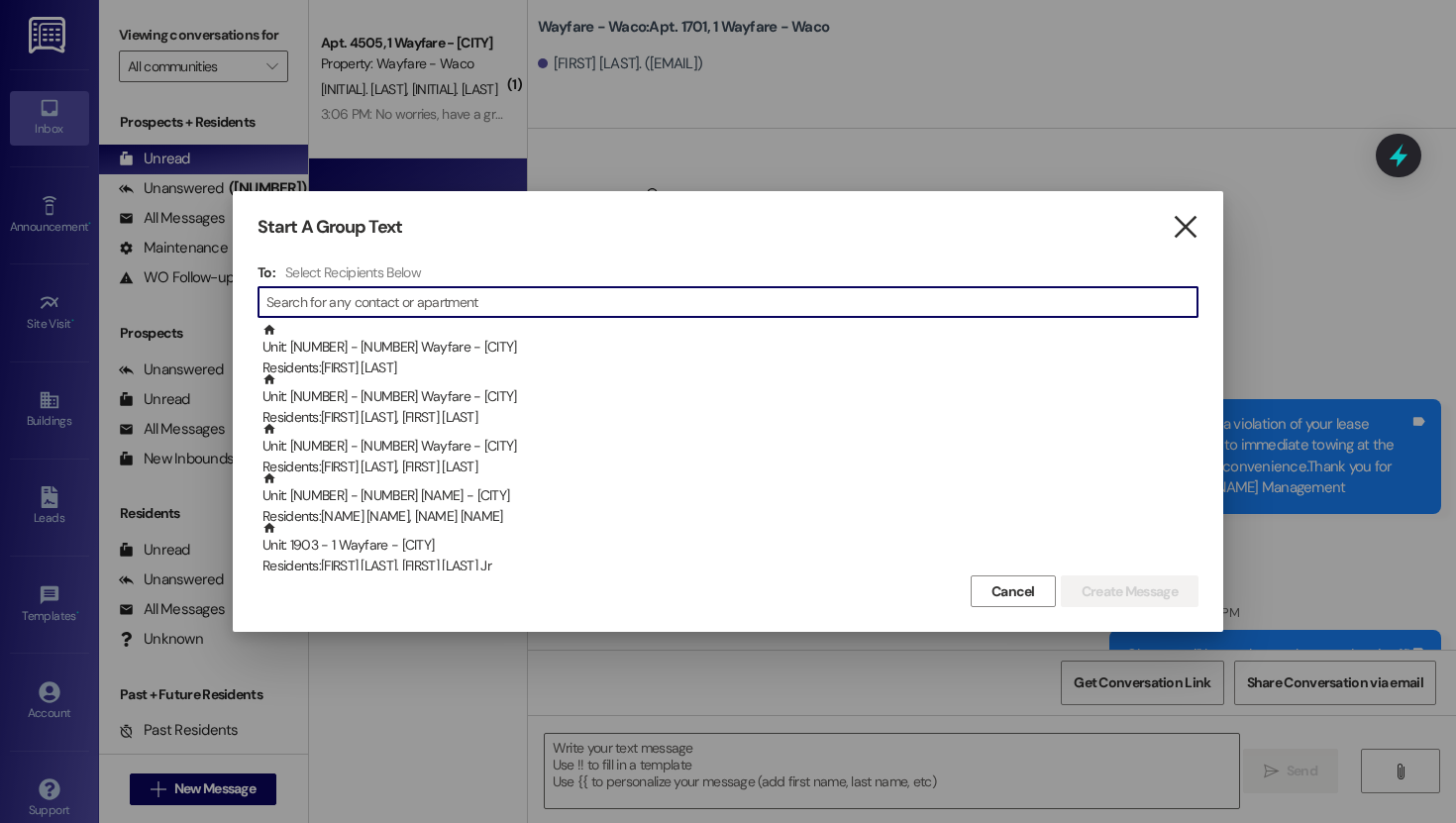 click on "" at bounding box center (1185, 227) 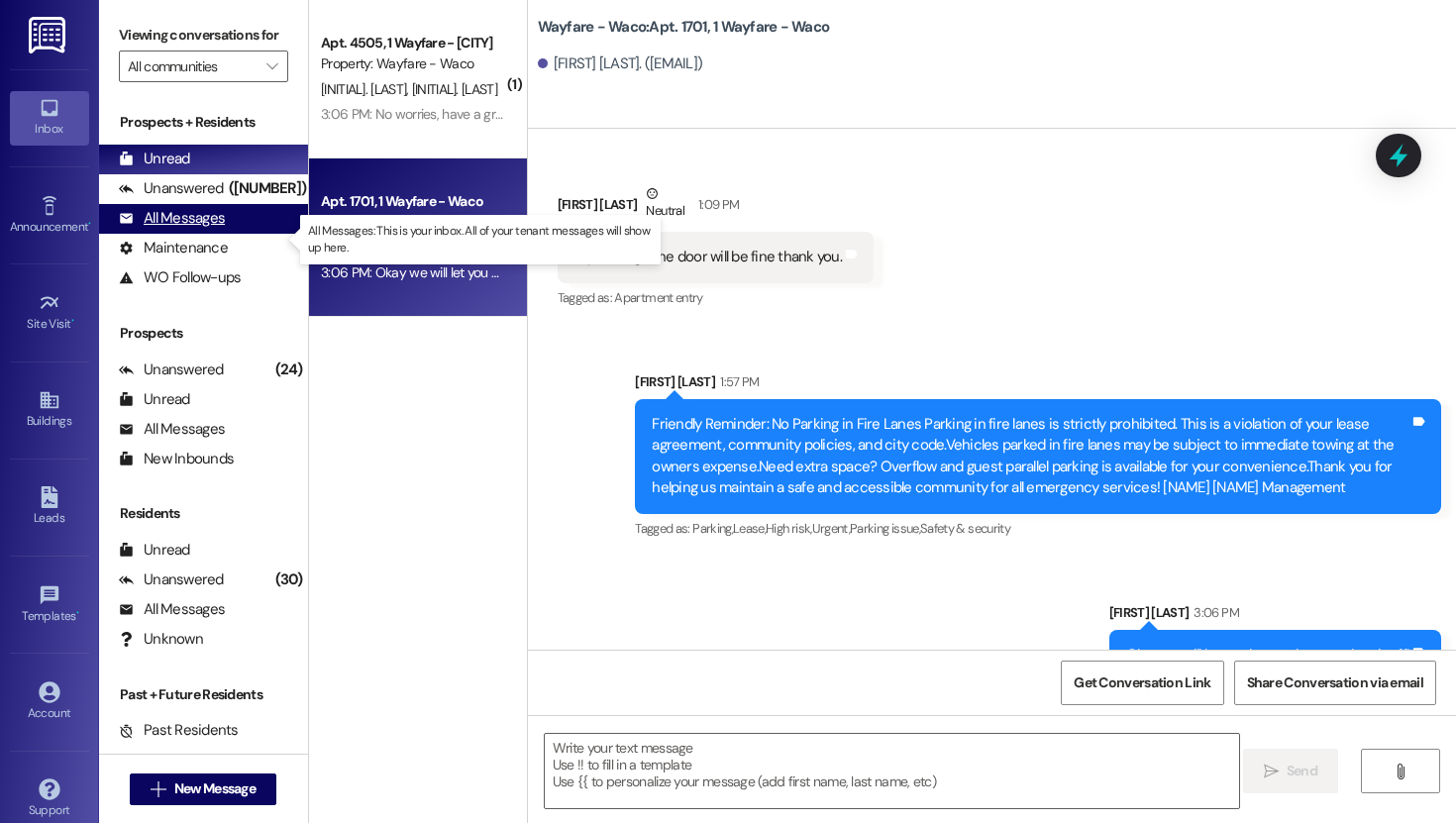 click on "All Messages" at bounding box center [171, 218] 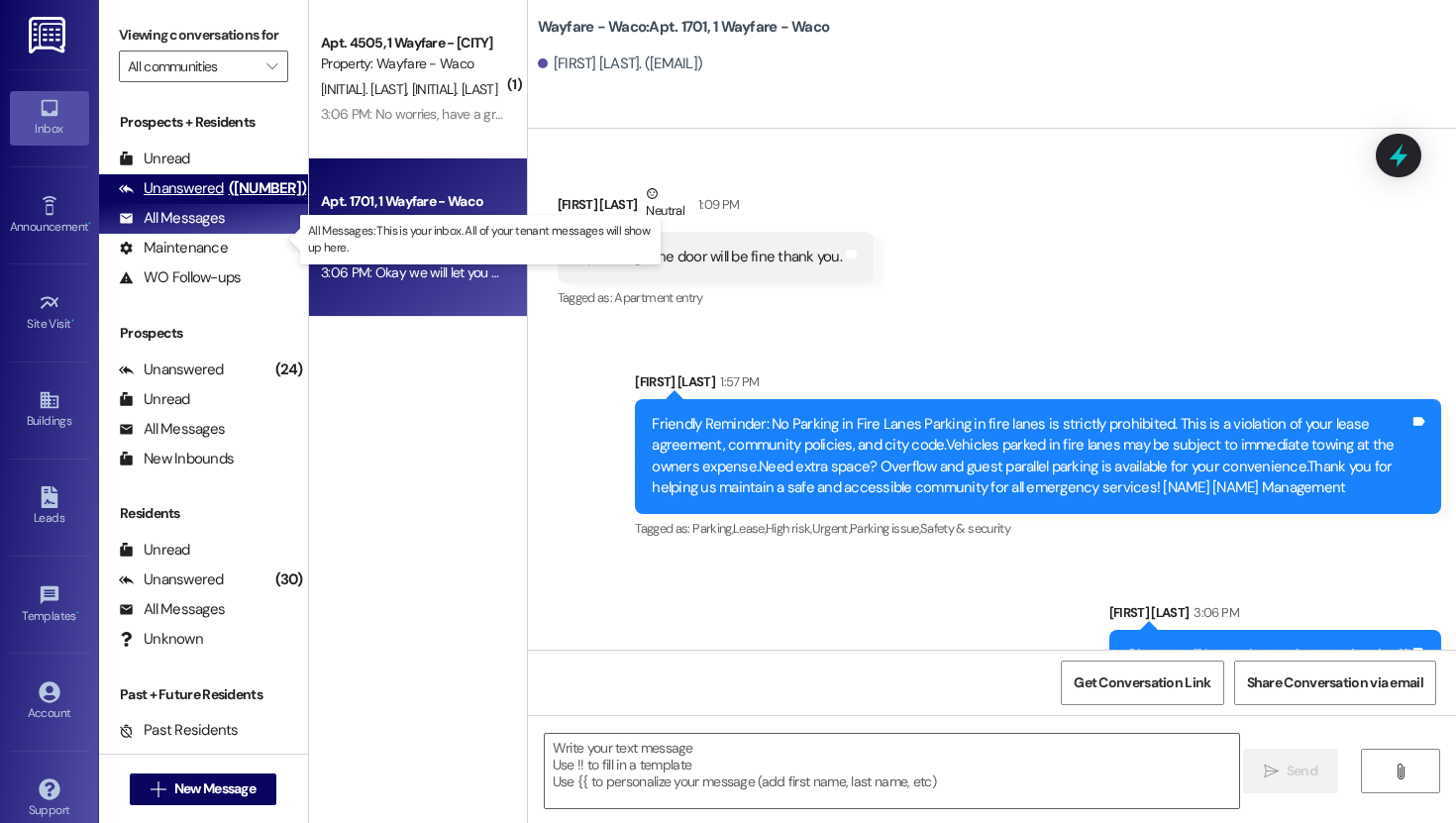 click on "Unanswered (54)" at bounding box center (203, 189) 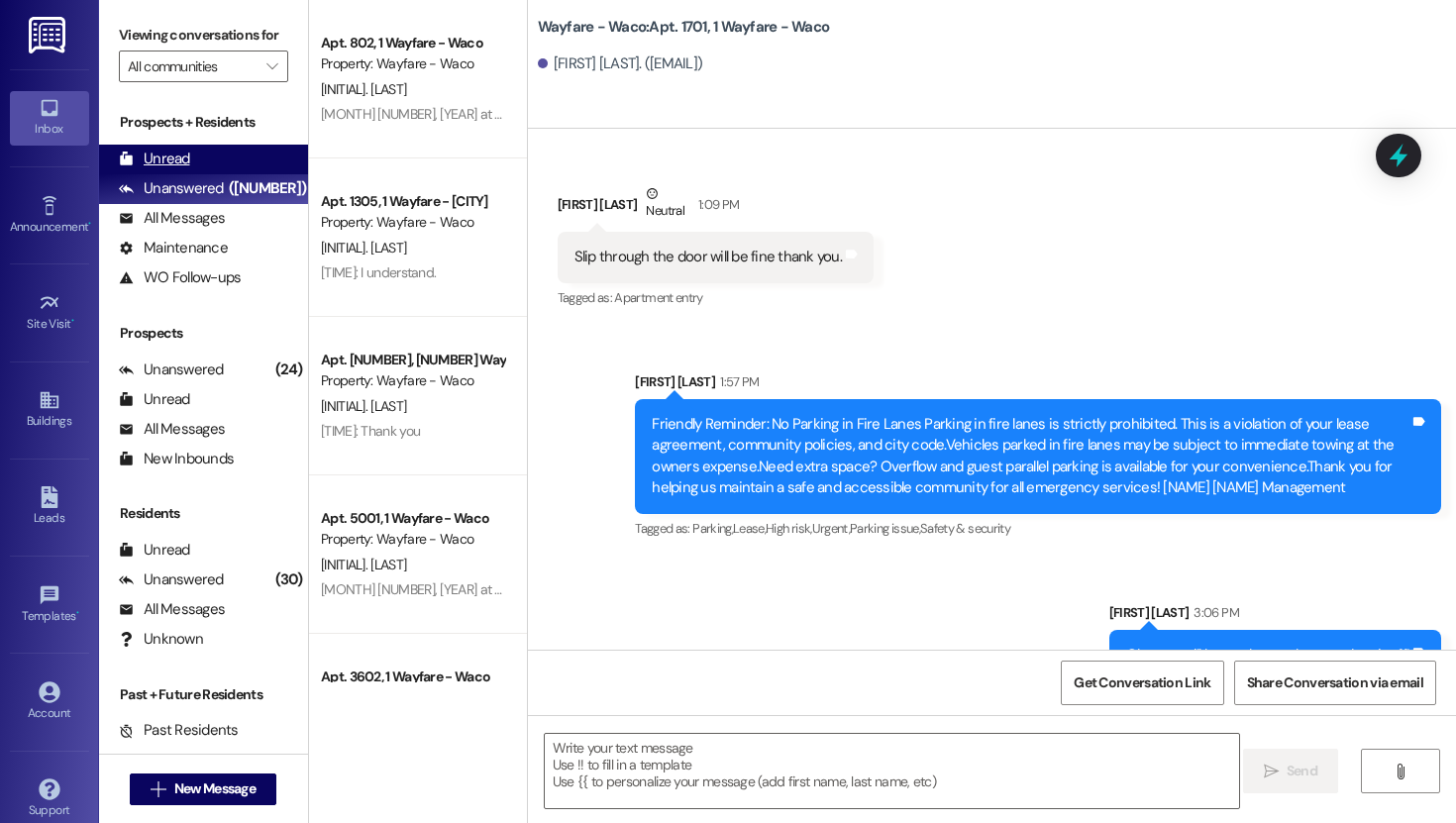 click on "Unread (0)" at bounding box center (203, 159) 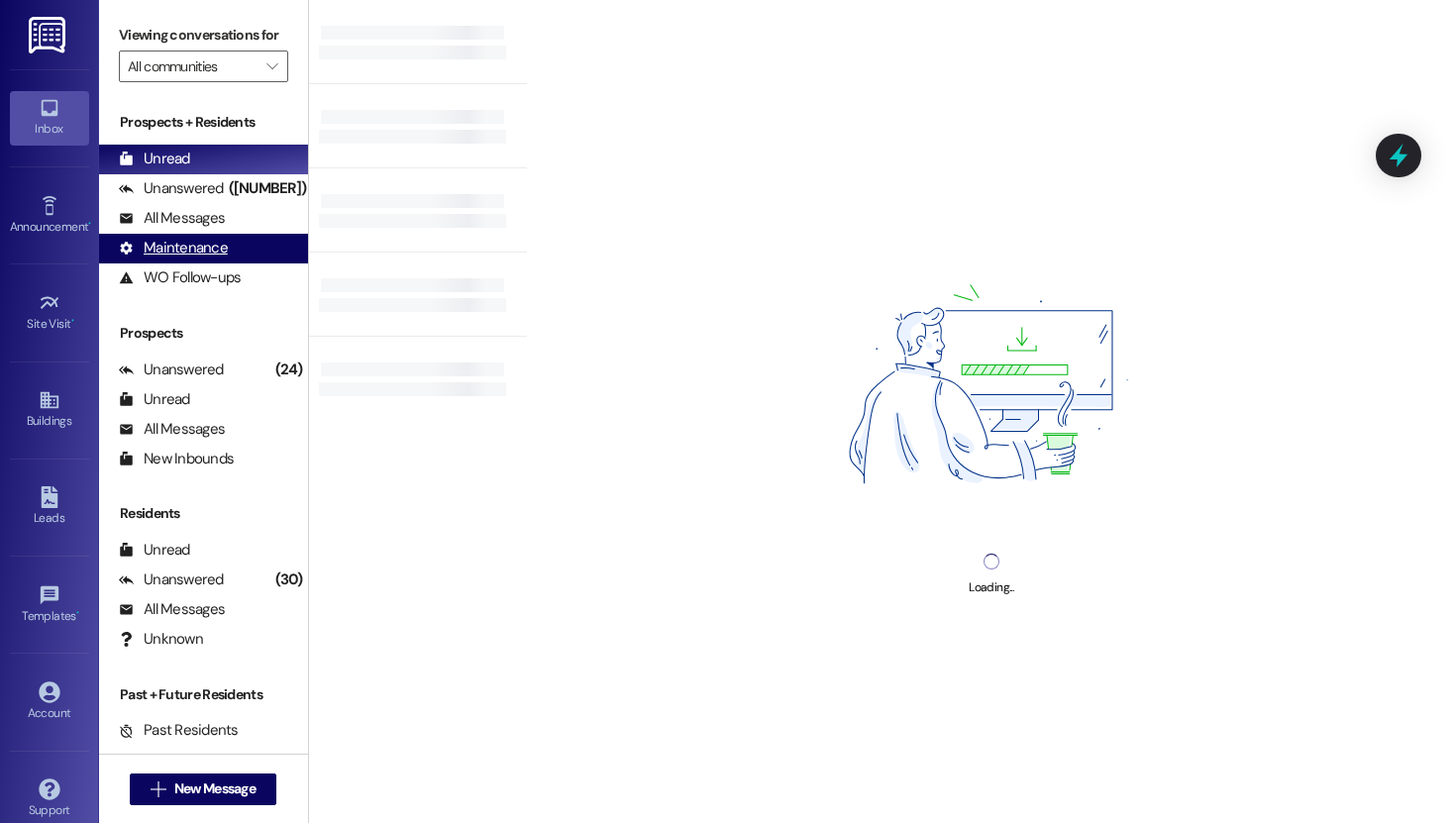click on "Maintenance (undefined)" at bounding box center (203, 249) 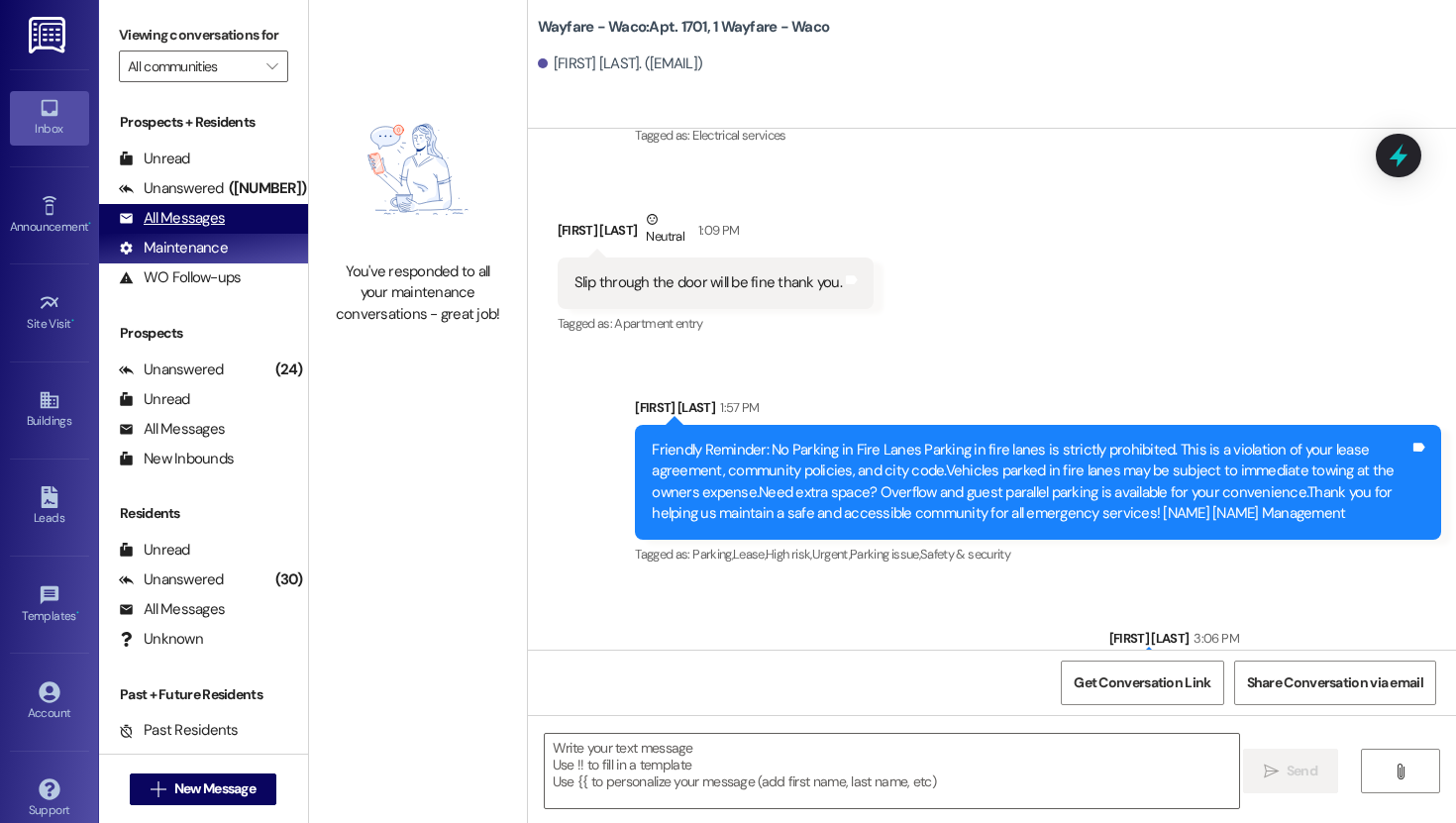 scroll, scrollTop: 0, scrollLeft: 0, axis: both 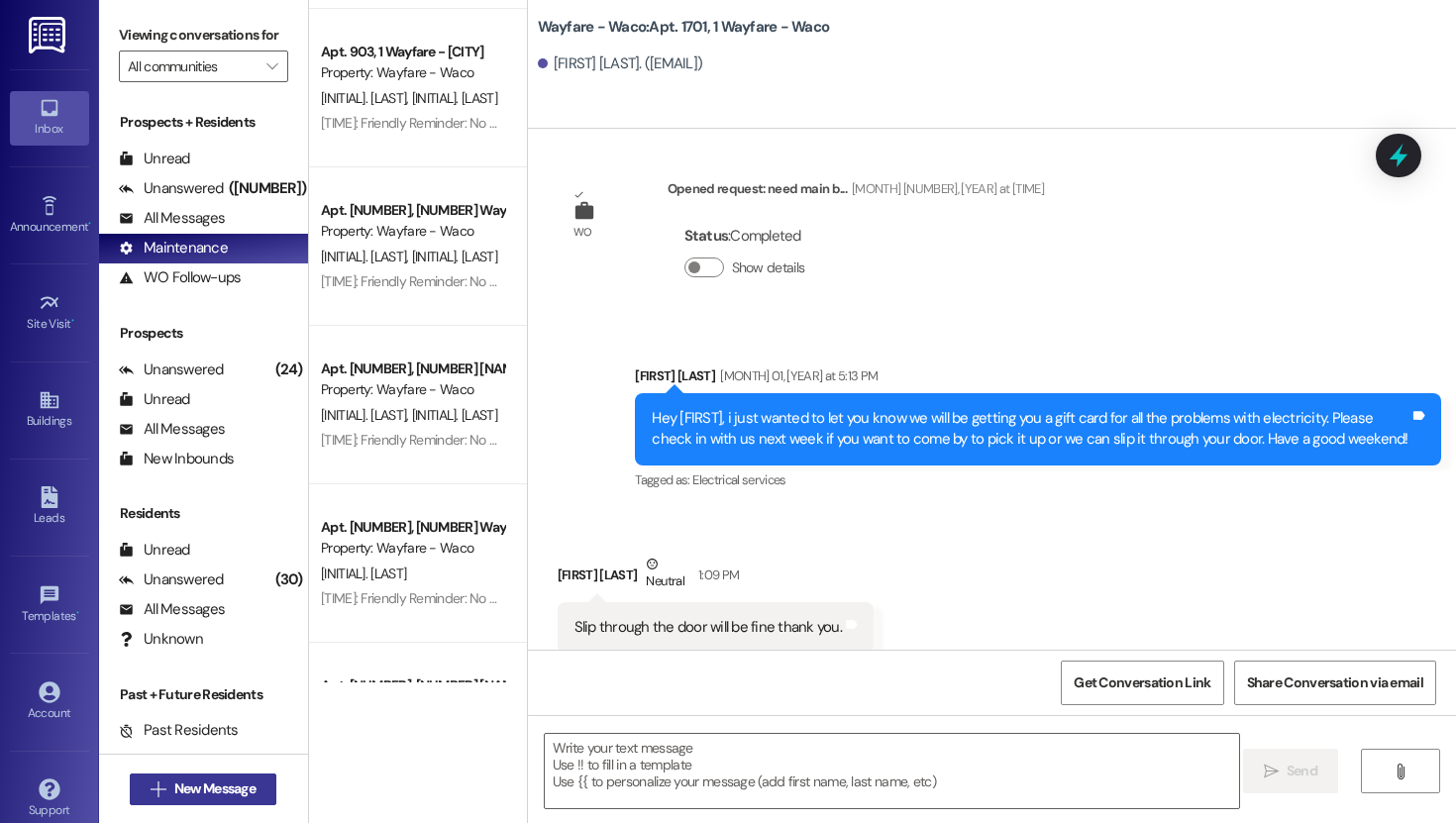 click on "New Message" at bounding box center [215, 788] 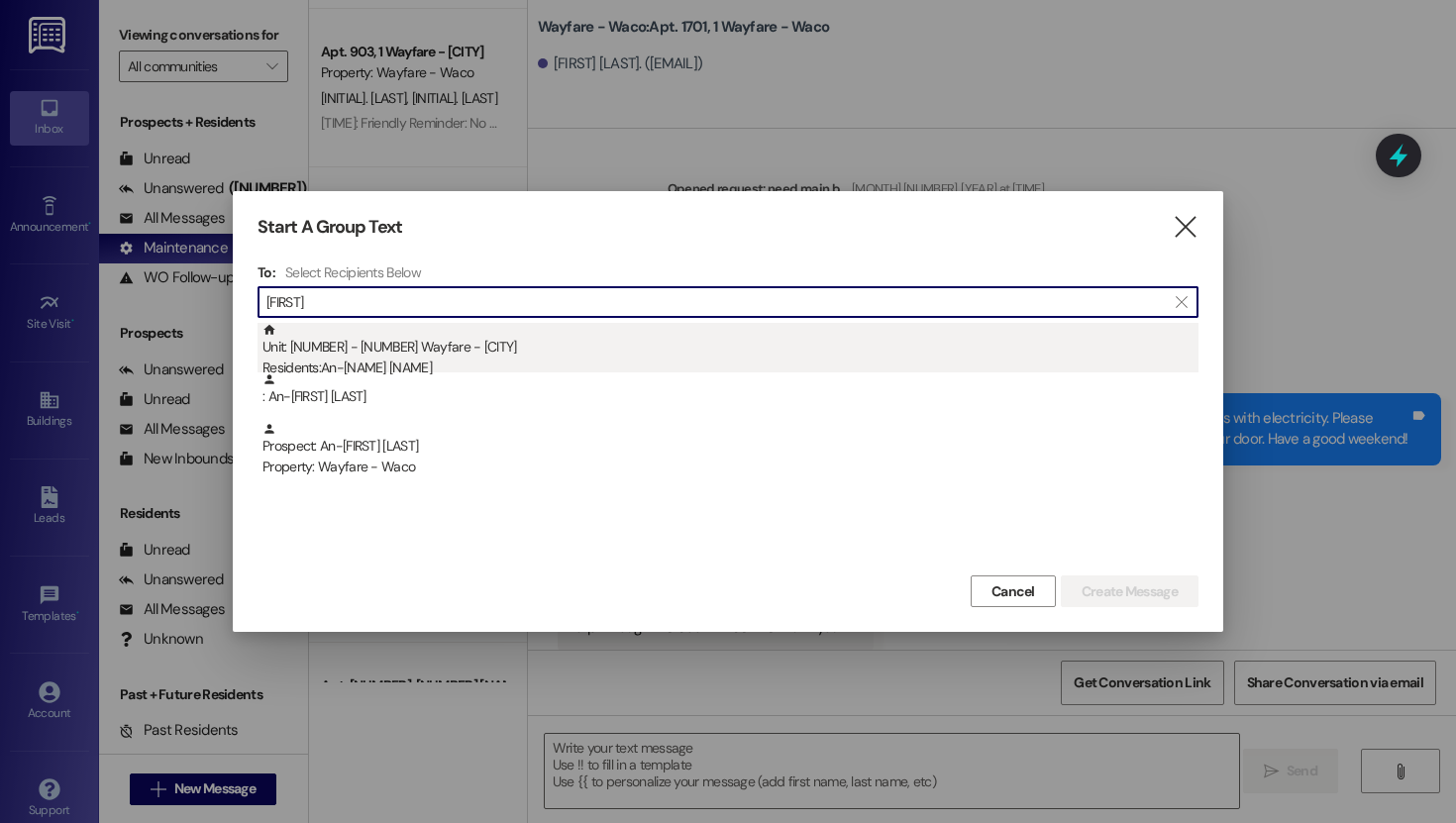 type on "[FIRST]" 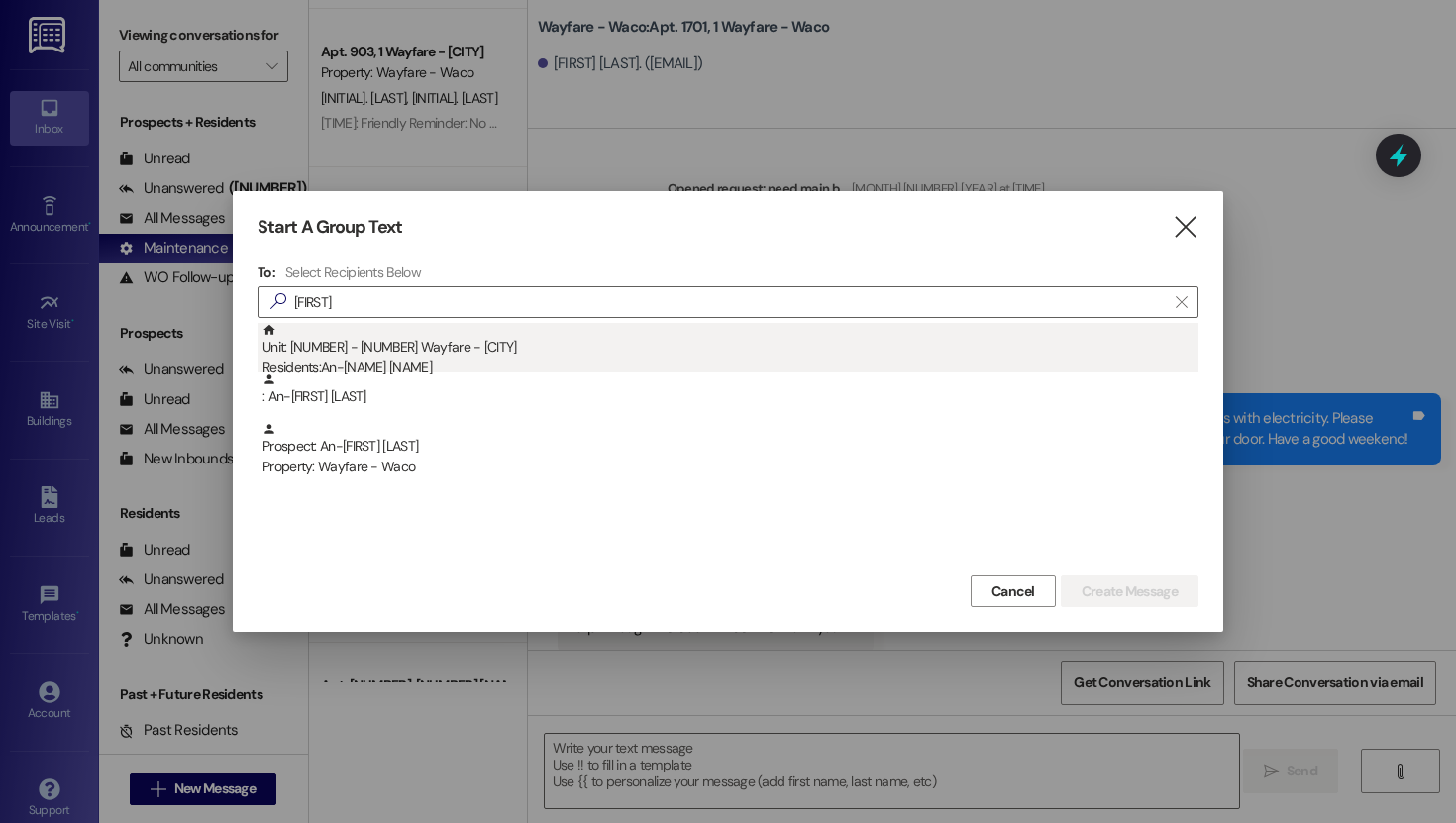 click on "Residents: [FIRST]-[FIRST] [LAST]" at bounding box center (730, 367) 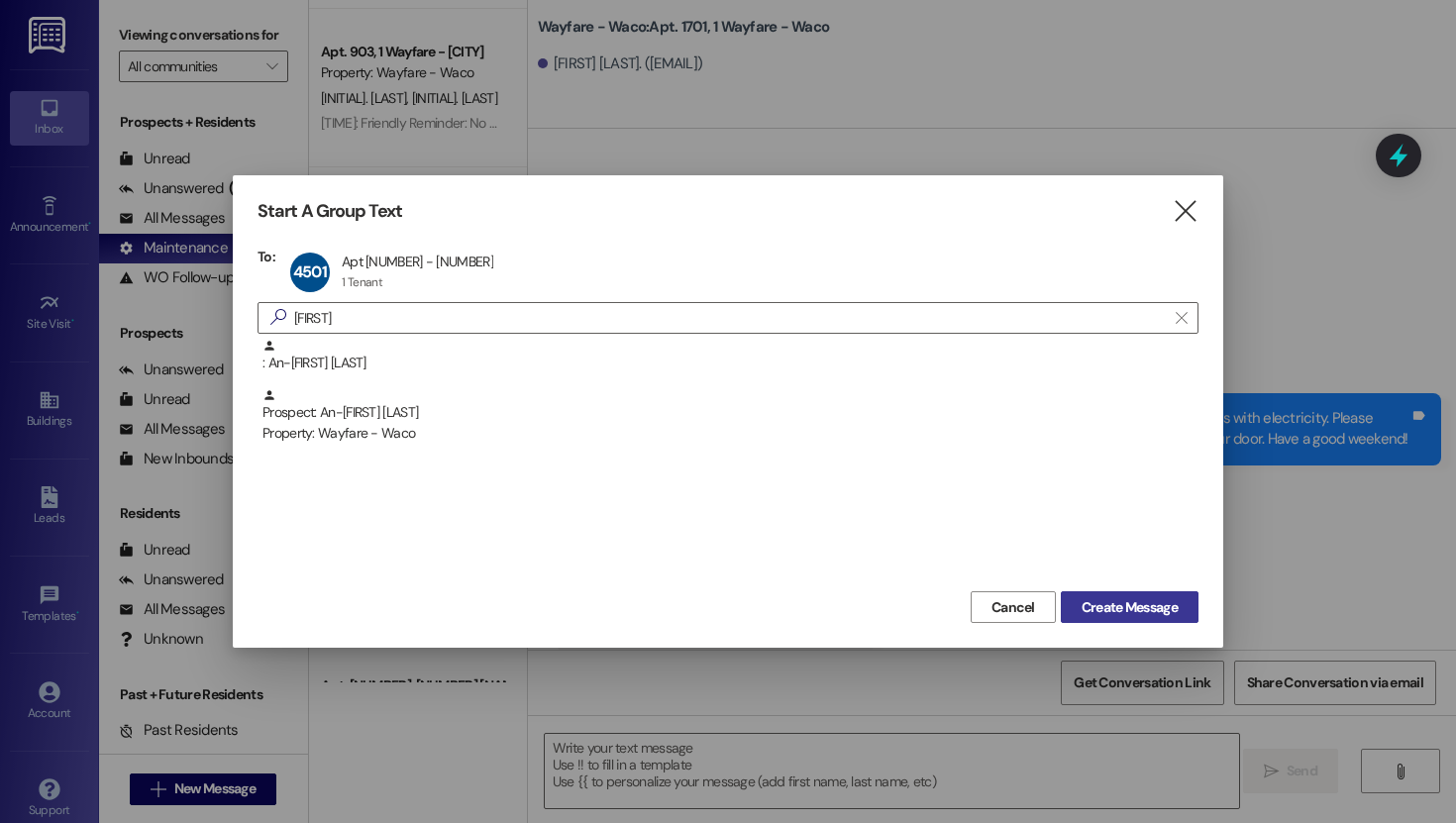 click on "Create Message" at bounding box center [1129, 607] 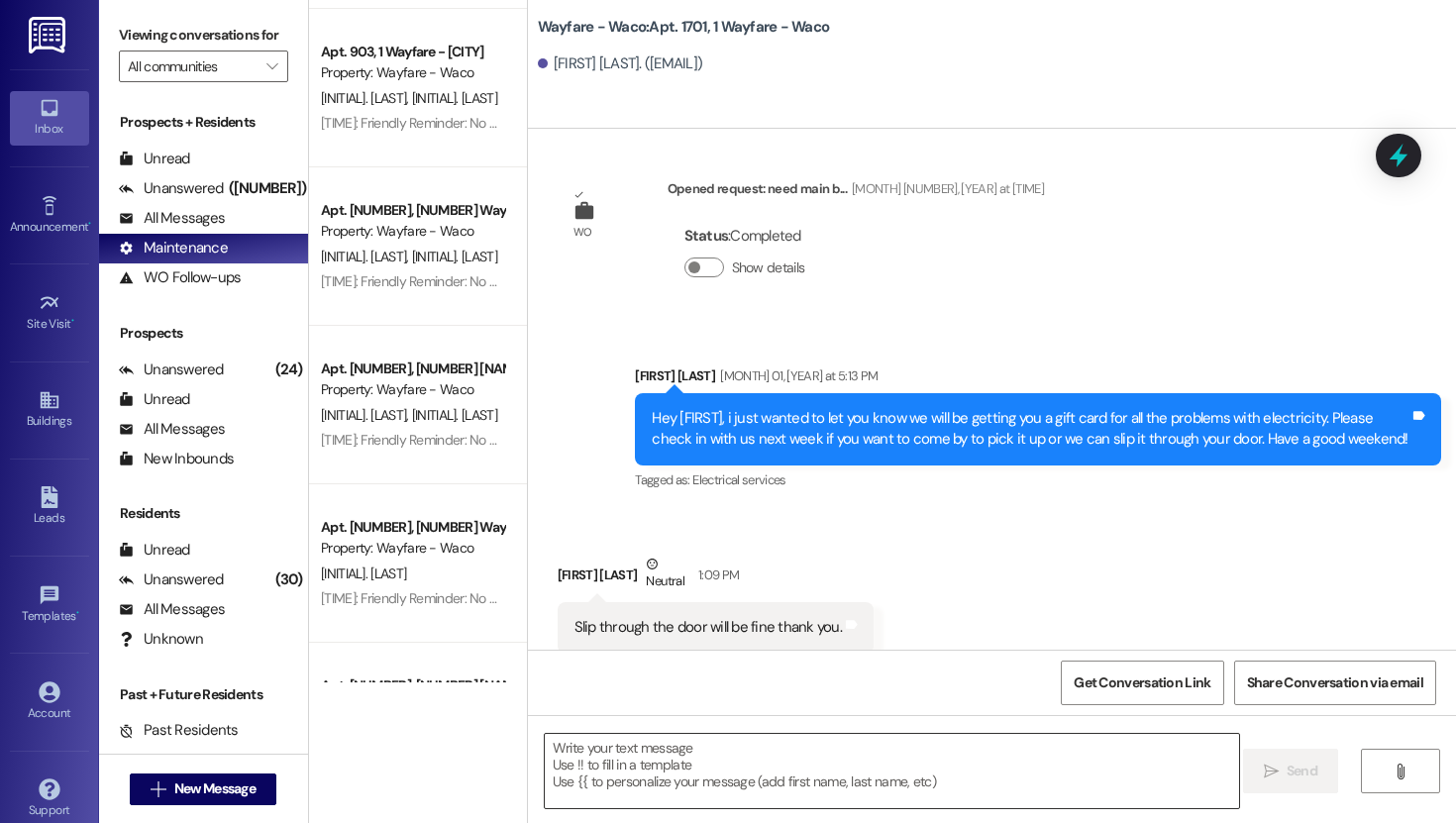 scroll, scrollTop: 1143, scrollLeft: 0, axis: vertical 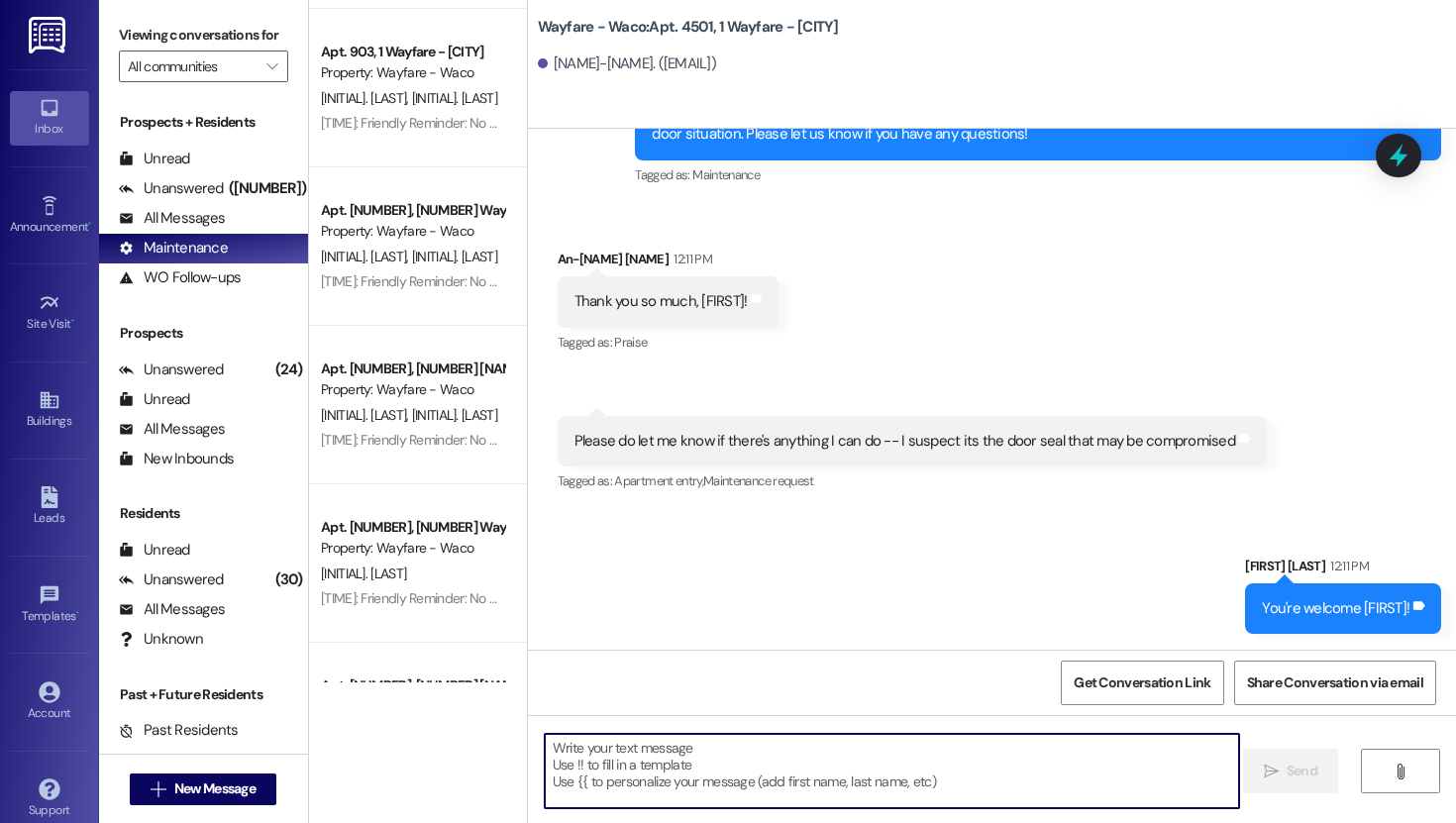 click at bounding box center [891, 771] 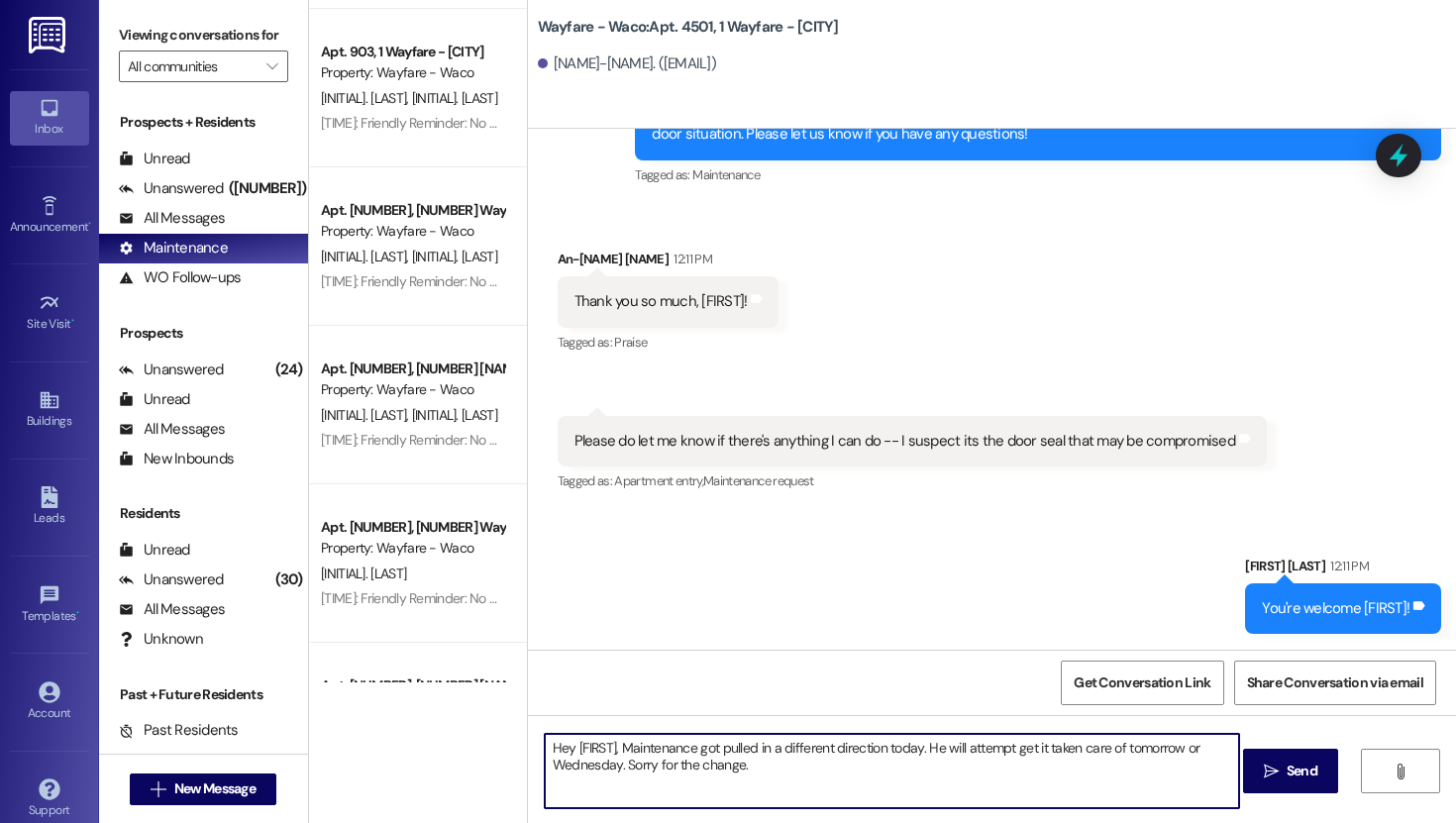 drag, startPoint x: 606, startPoint y: 746, endPoint x: 784, endPoint y: 771, distance: 179.74704 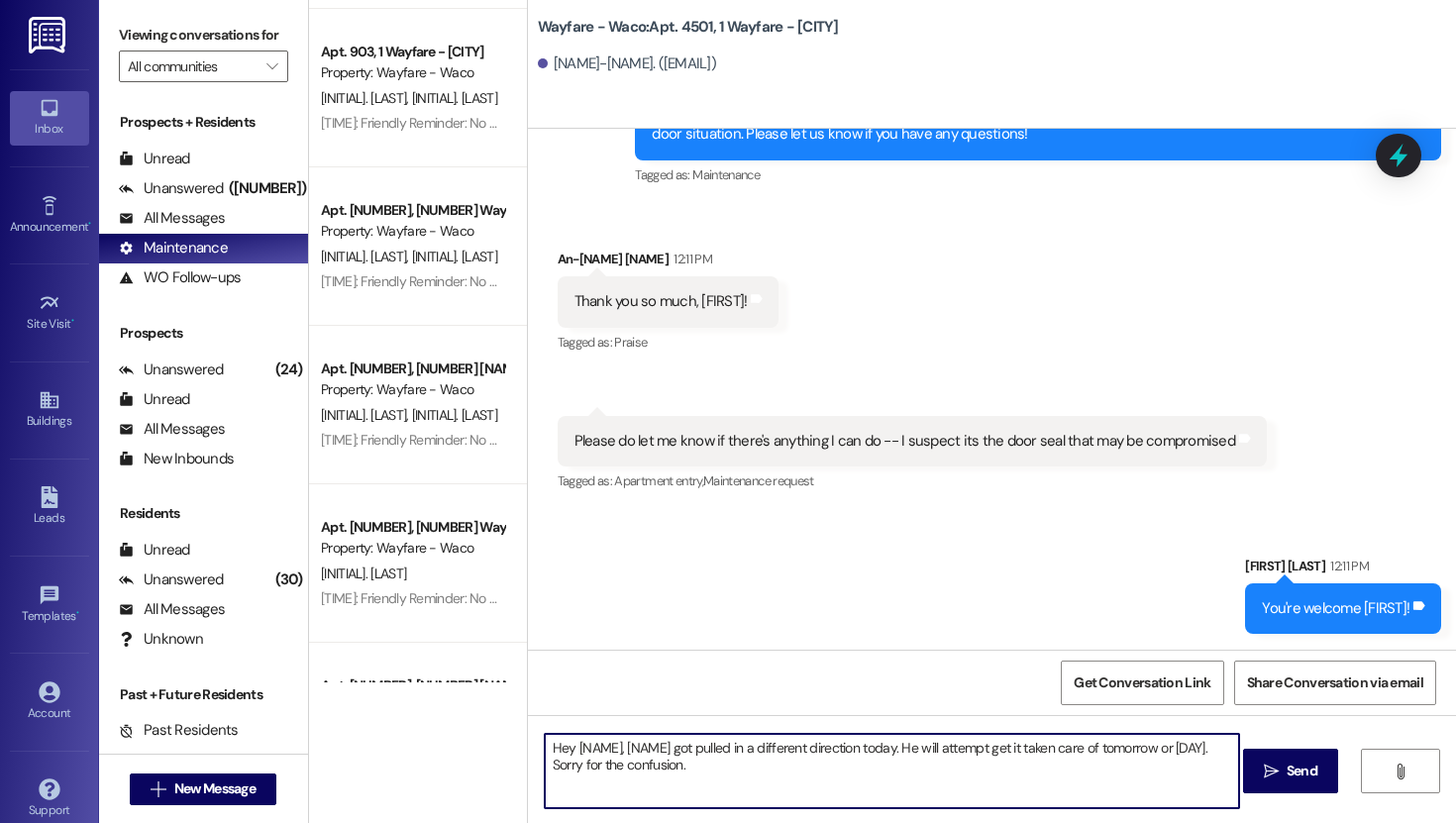 type on "Hey [NAME], [NAME] got pulled in a different direction today. He will attempt get it taken care of tomorrow or [DAY]. Sorry for the confusion." 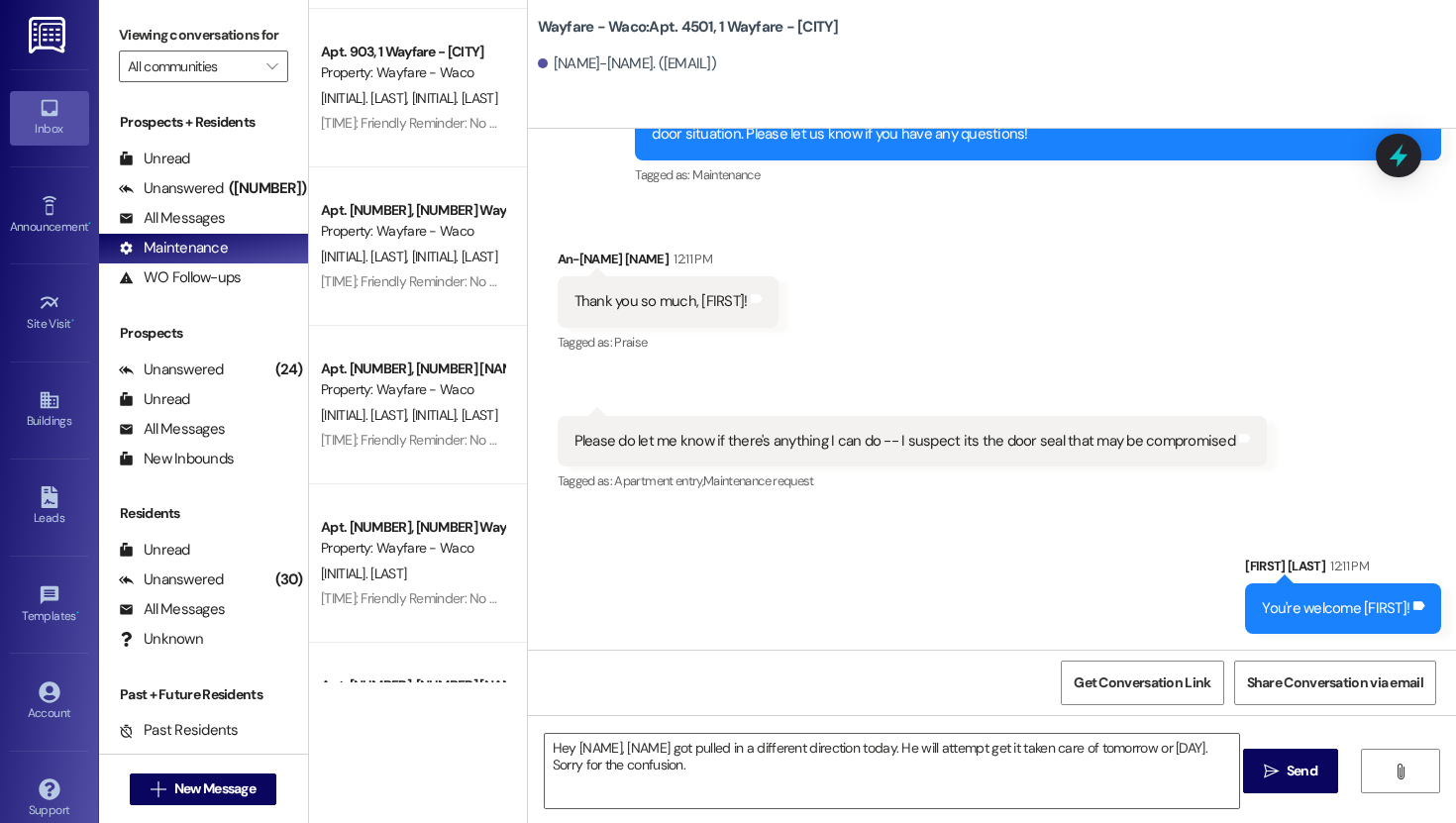 click on "Hey [NAME], [NAME] got pulled in a different direction today. He will attempt get it taken care of tomorrow or [DAY]. Sorry for the confusion.  Send " at bounding box center (991, 789) 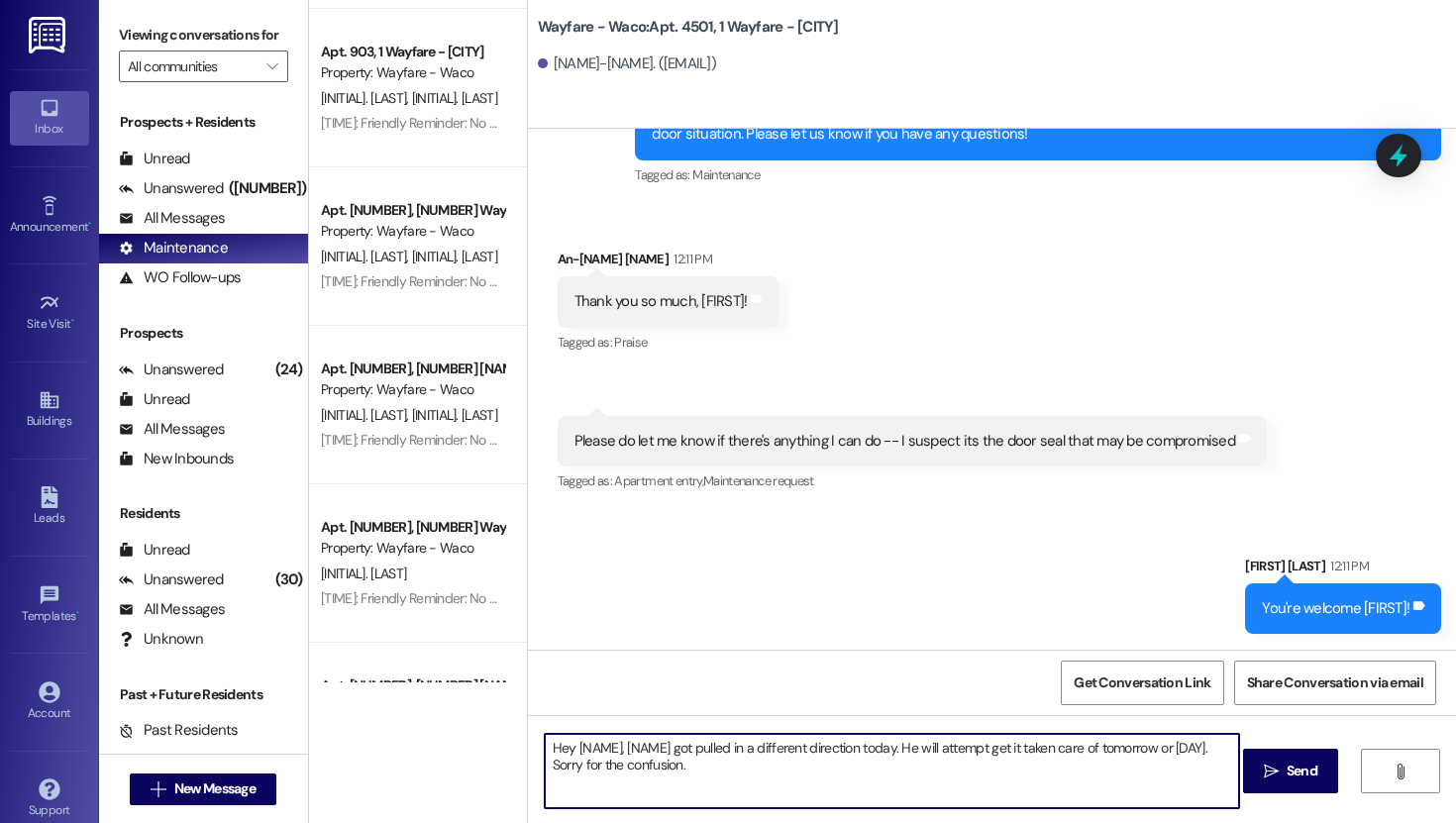 drag, startPoint x: 778, startPoint y: 767, endPoint x: 606, endPoint y: 745, distance: 173.40127 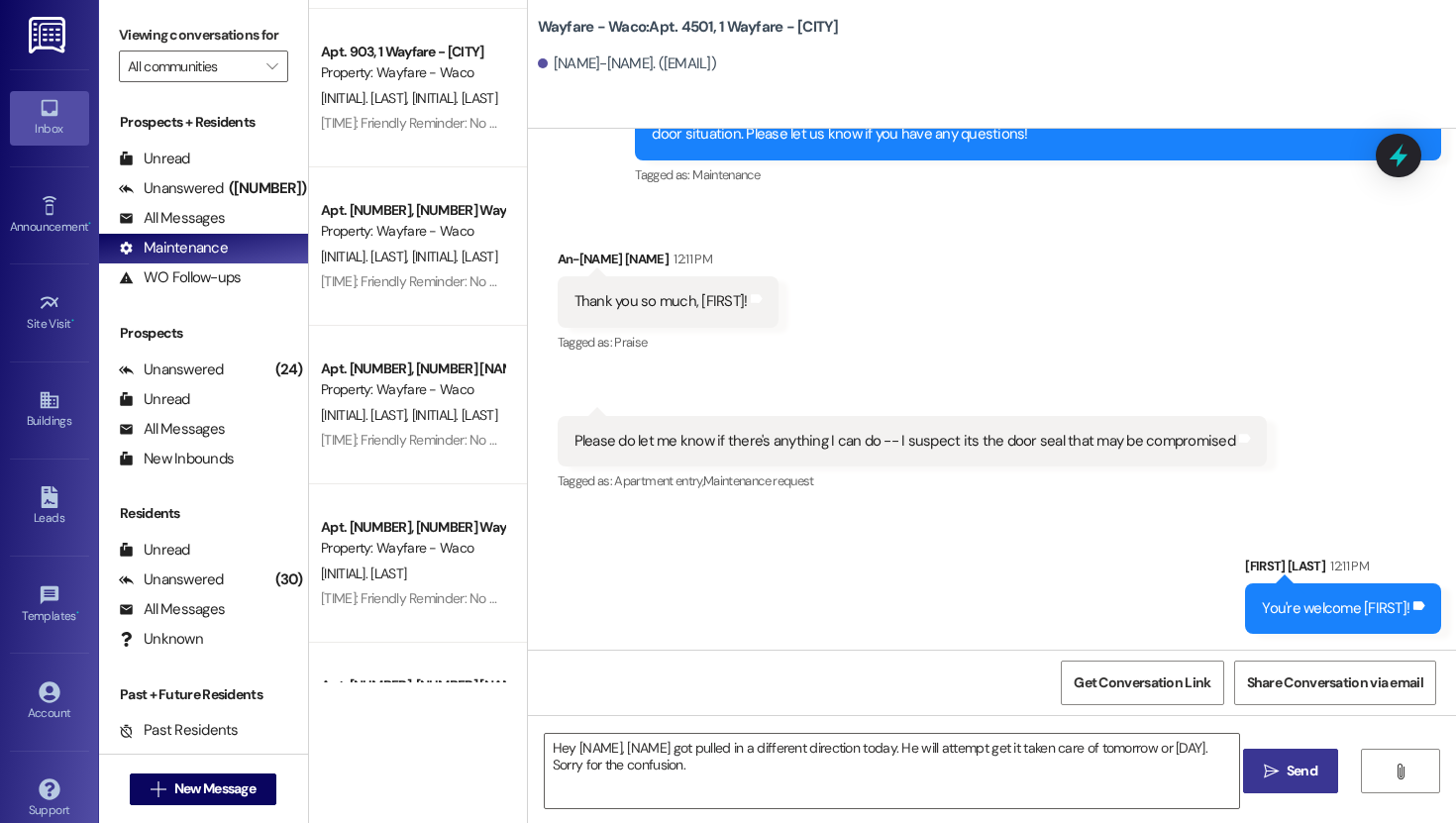 click on " Send" at bounding box center (1291, 771) 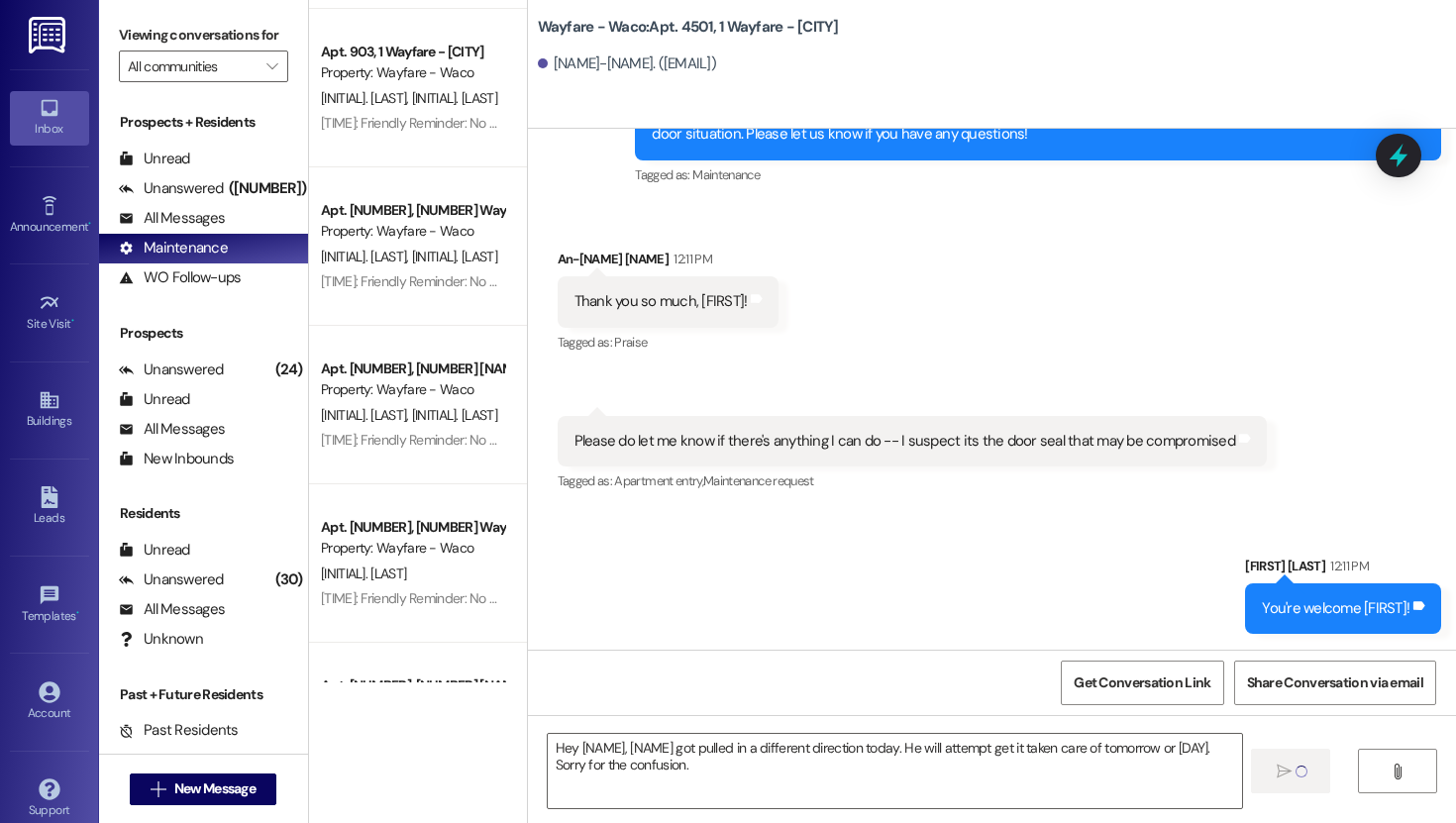 type 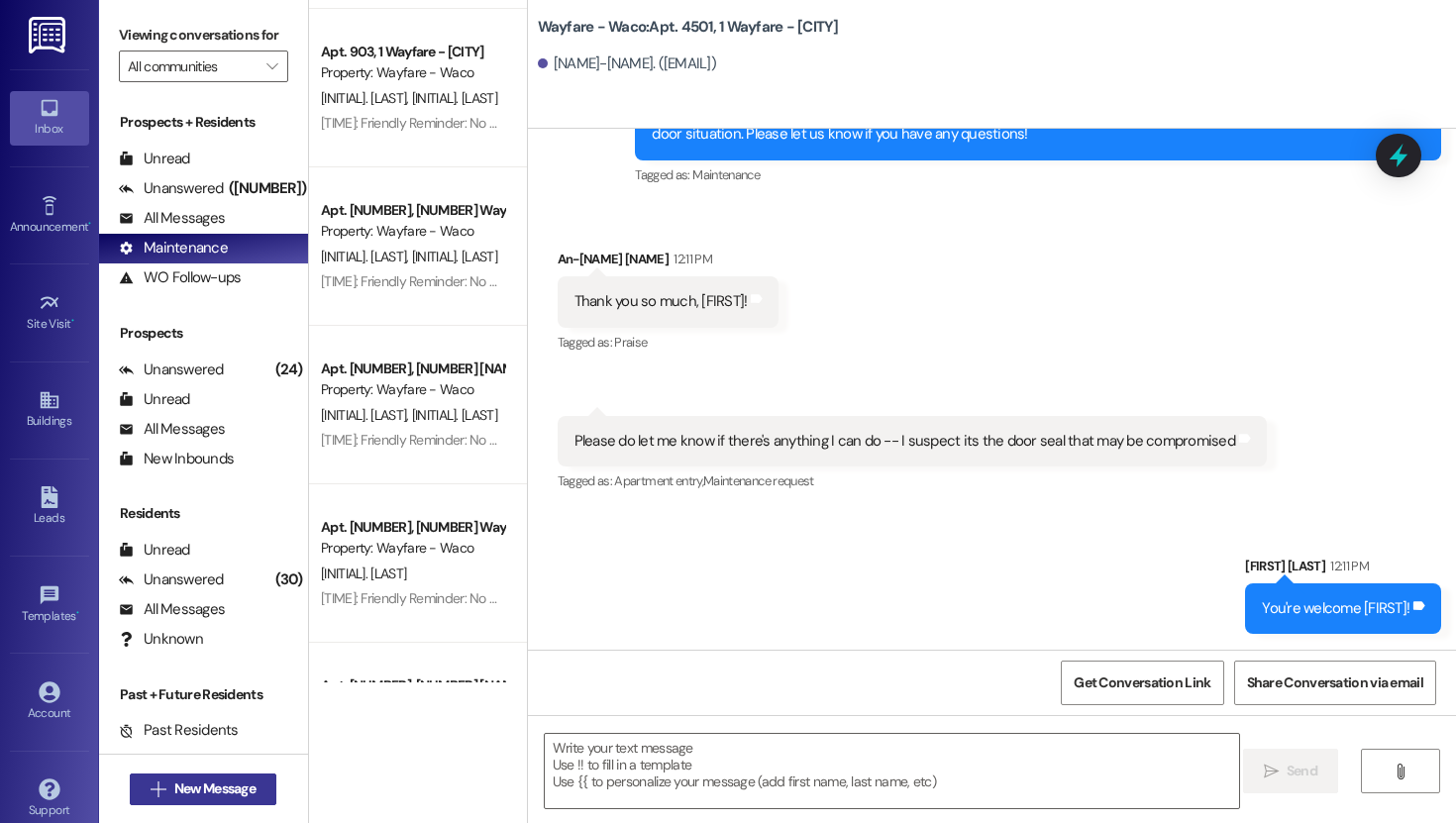 click on "New Message" at bounding box center [215, 788] 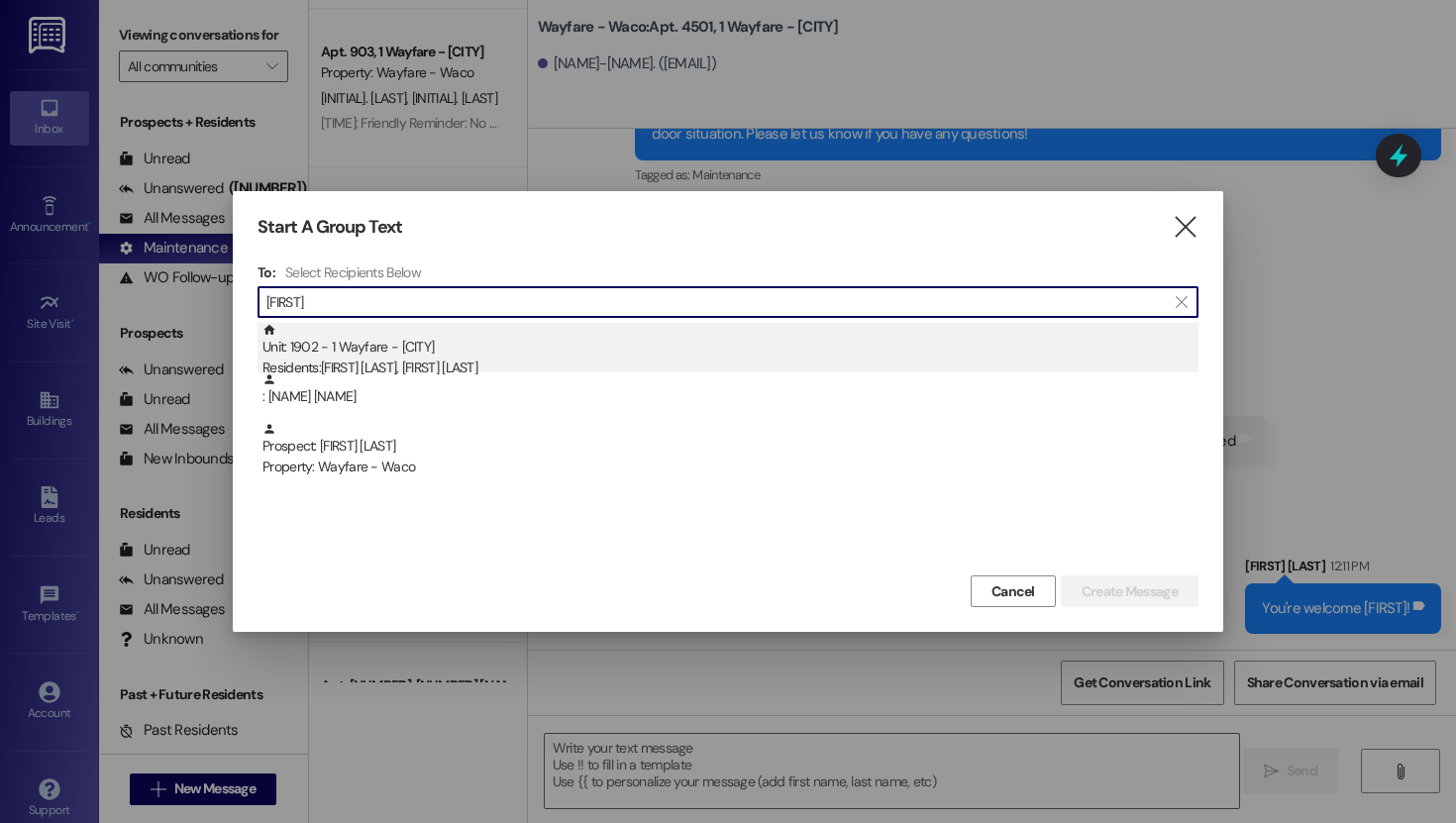 type on "[FIRST]" 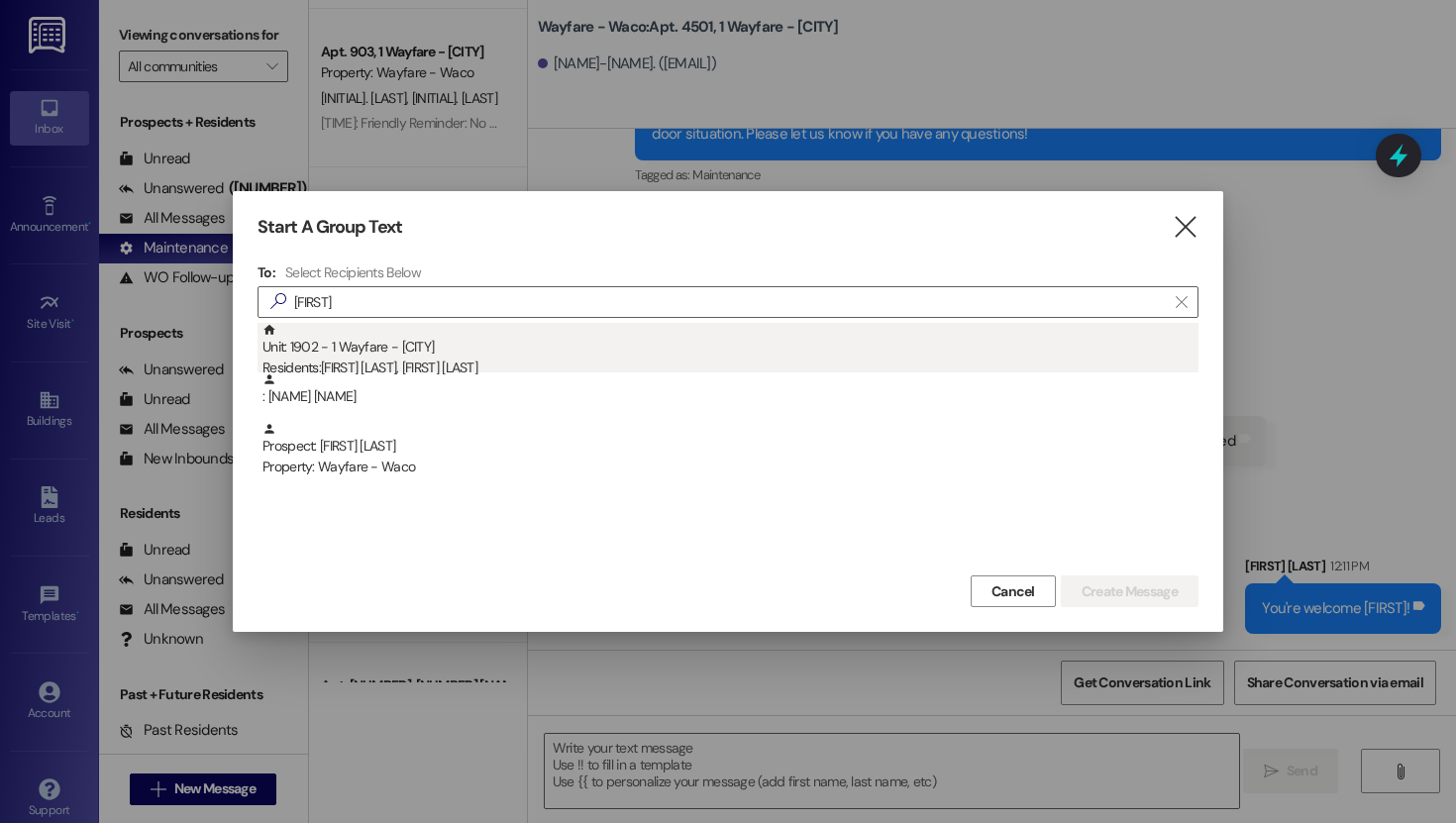 click on "Unit: [NUMBER] - [NUMBER] Wayfare - [CITY] Residents:  [FIRST] [LAST], [FIRST] [LAST]" at bounding box center [730, 351] 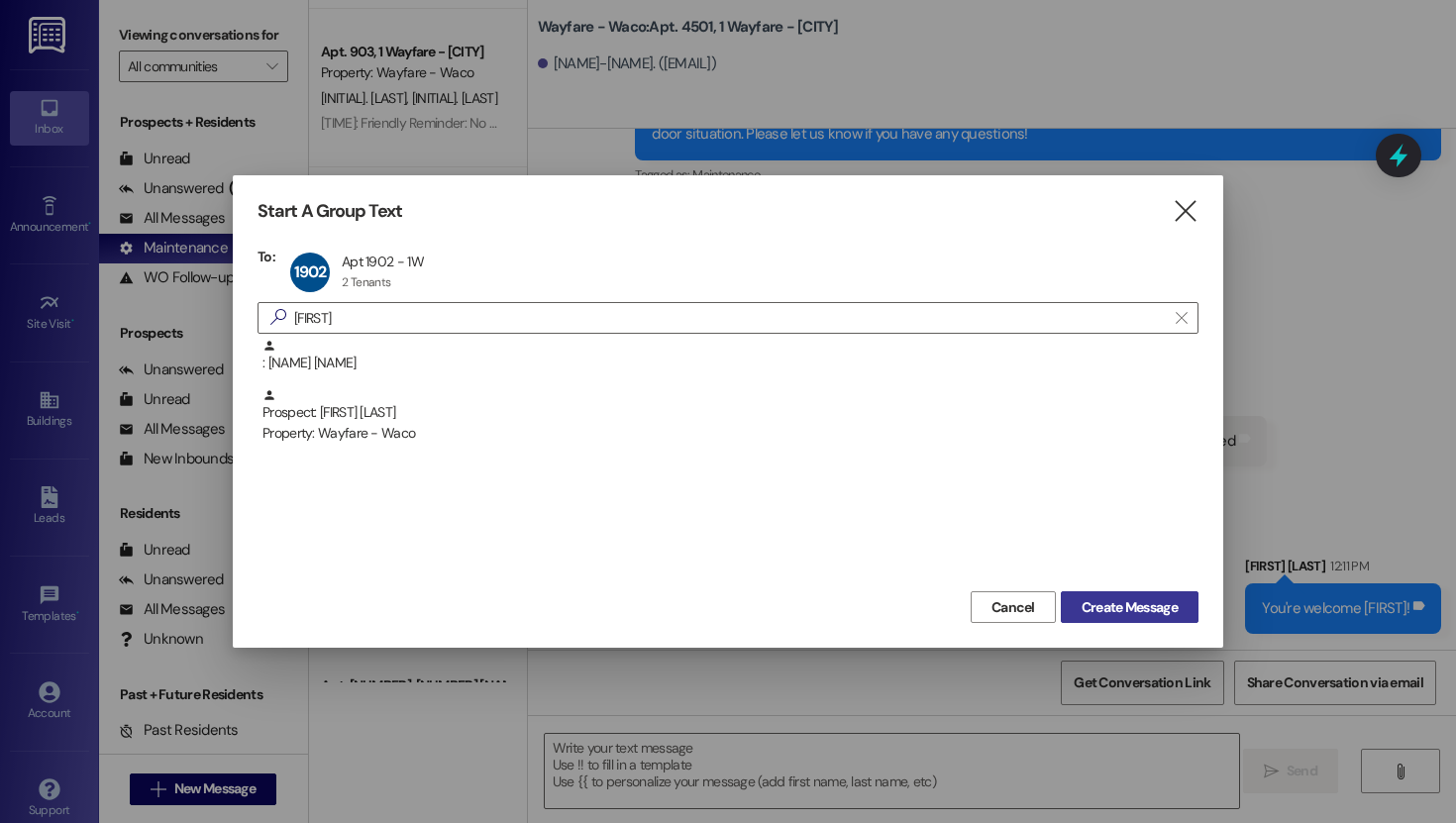 click on "Create Message" at bounding box center [1129, 607] 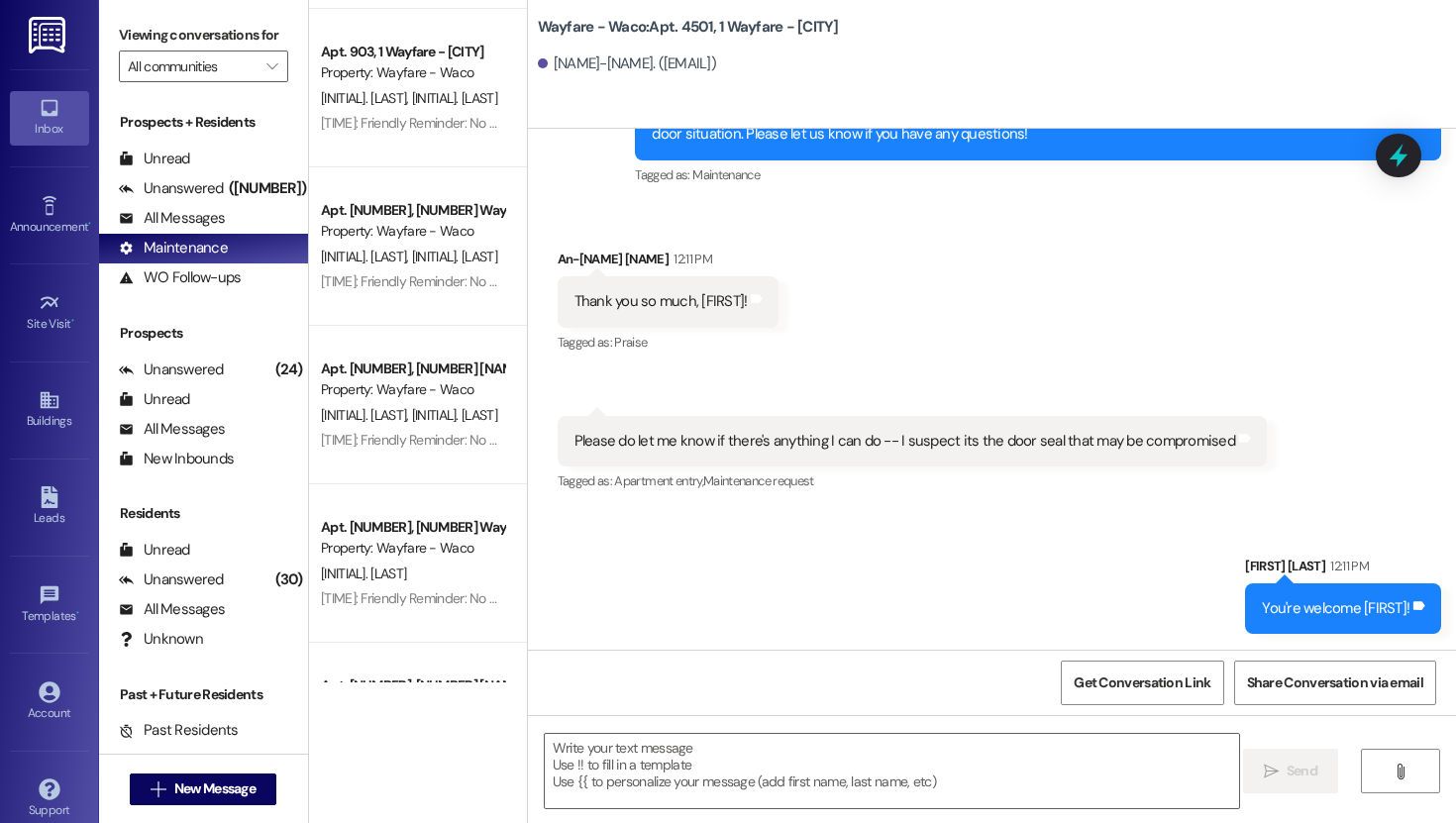 scroll, scrollTop: 11235, scrollLeft: 0, axis: vertical 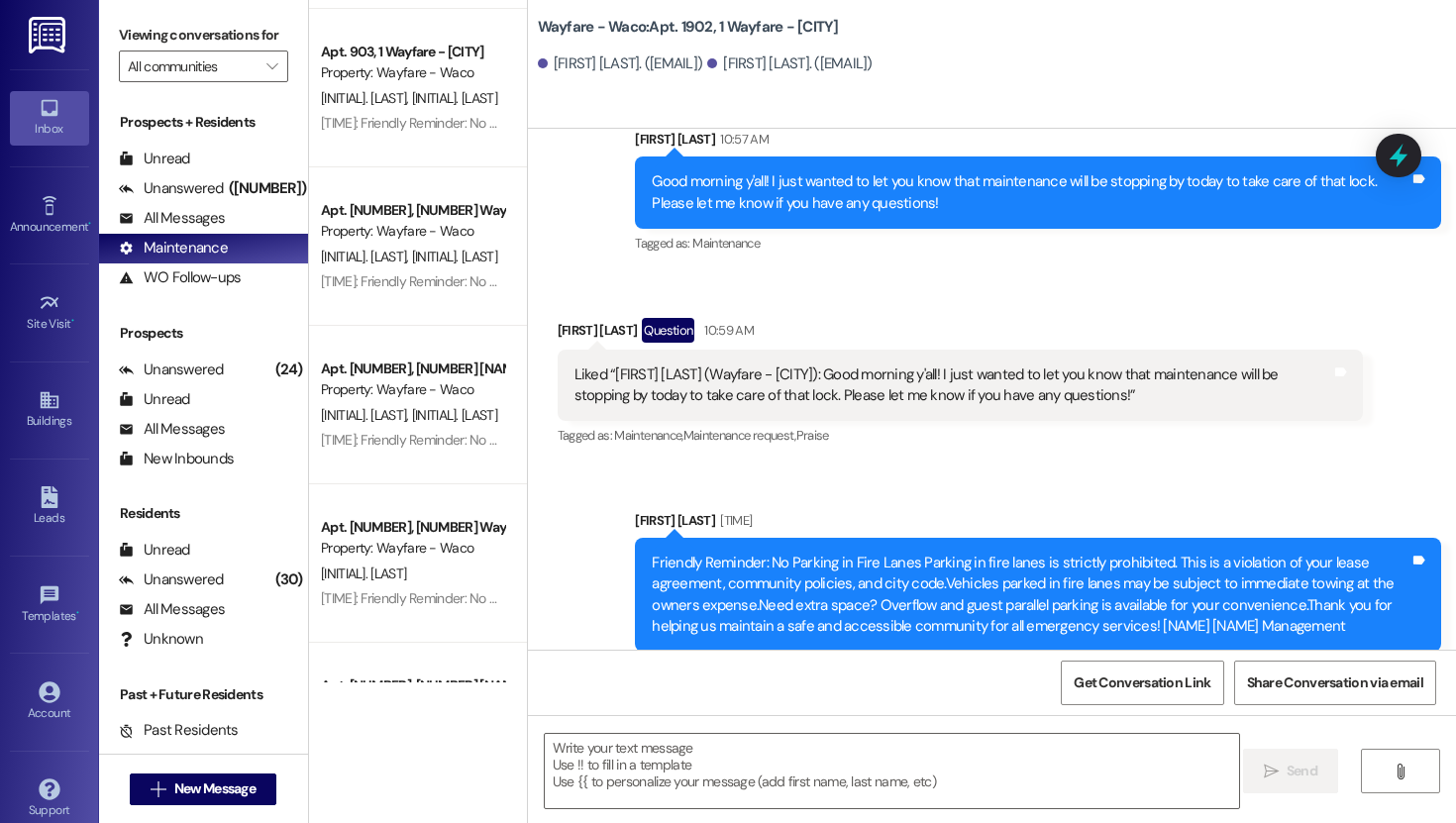 click on " Send " at bounding box center (991, 789) 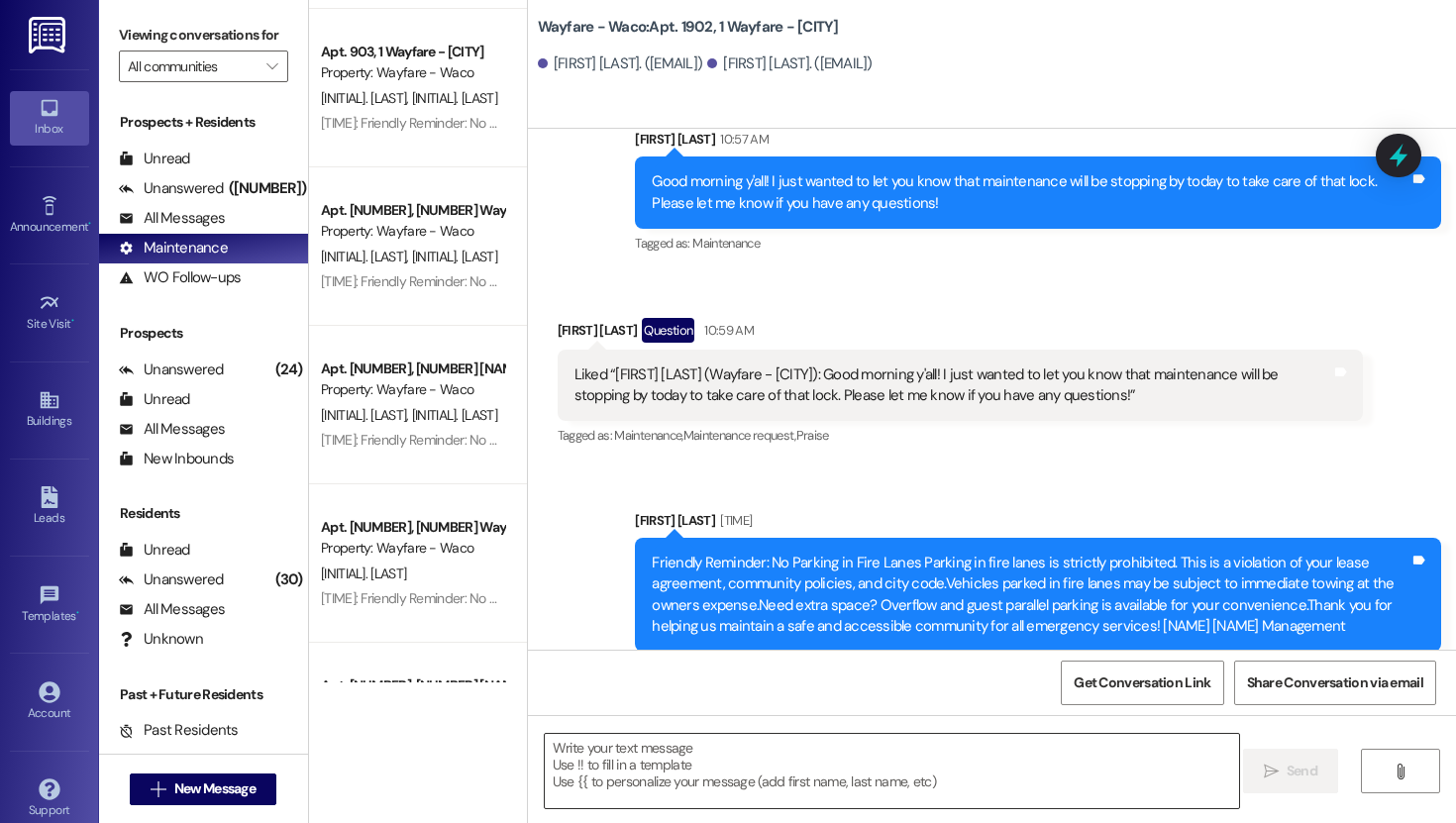 click at bounding box center (891, 771) 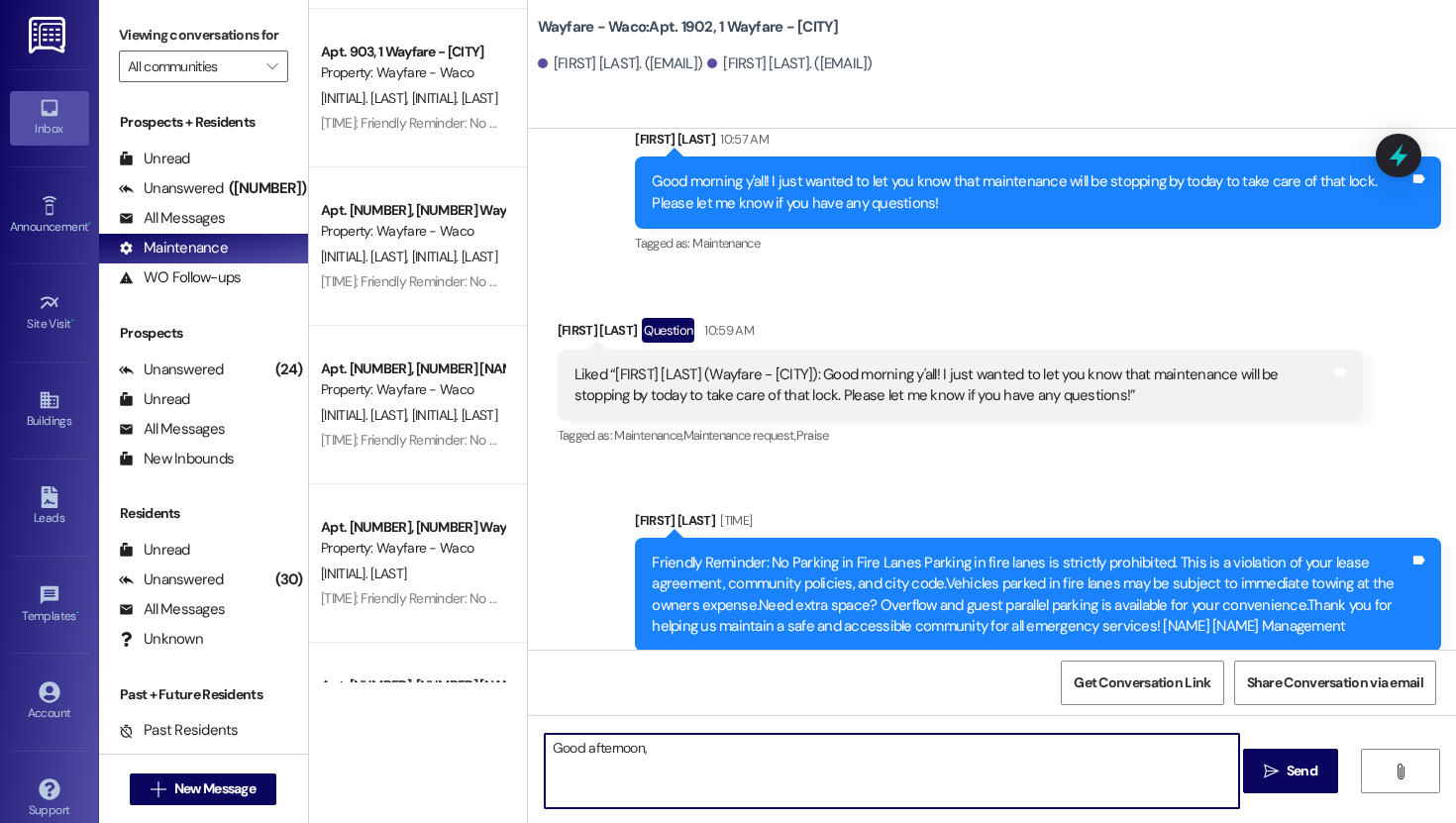 paste on "[NAME] got pulled in a different direction today. He will attempt get it taken care of tomorrow or [DAY]. Sorry for the confusion." 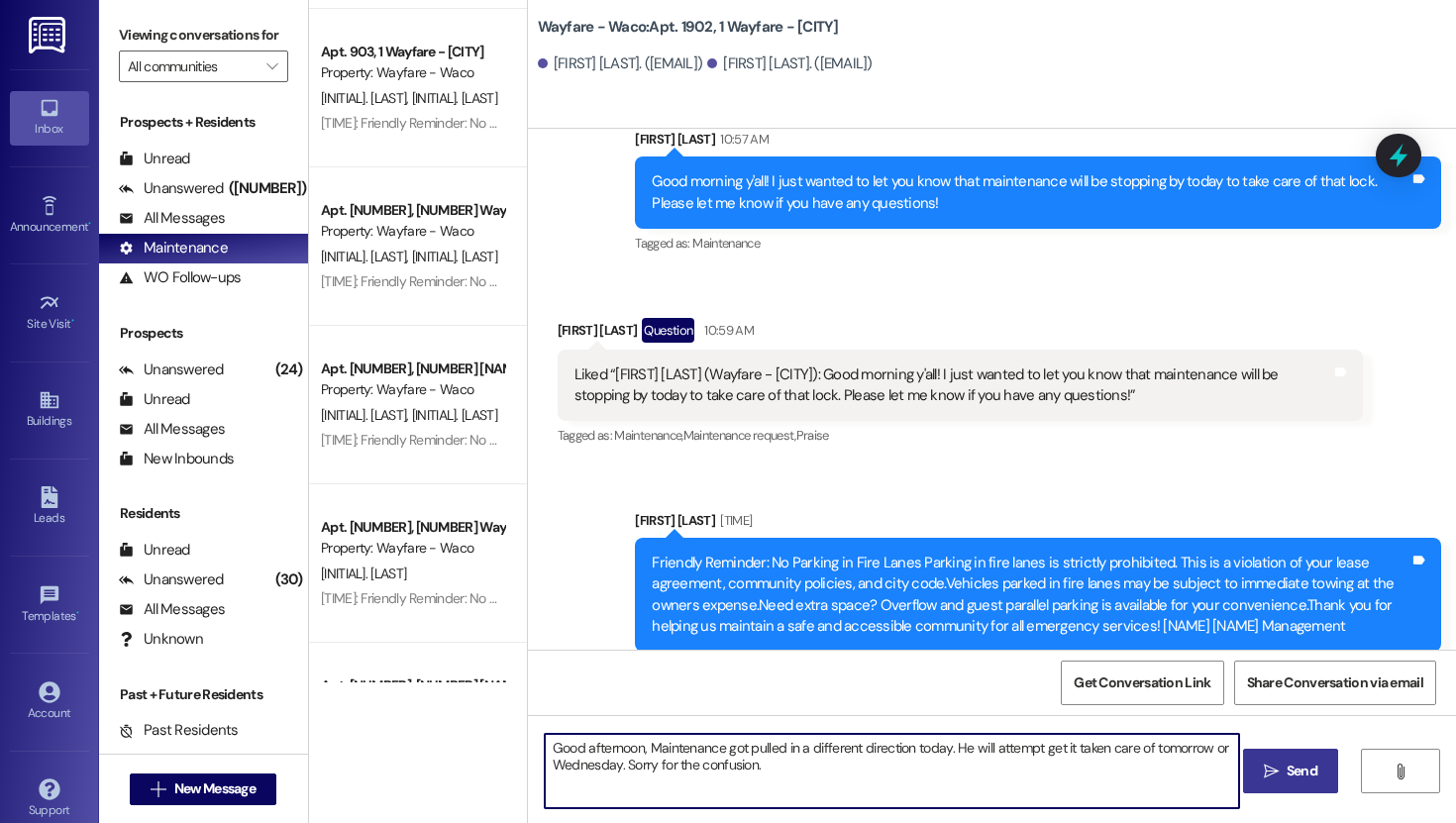 type on "Good afternoon, Maintenance got pulled in a different direction today. He will attempt get it taken care of tomorrow or Wednesday. Sorry for the confusion." 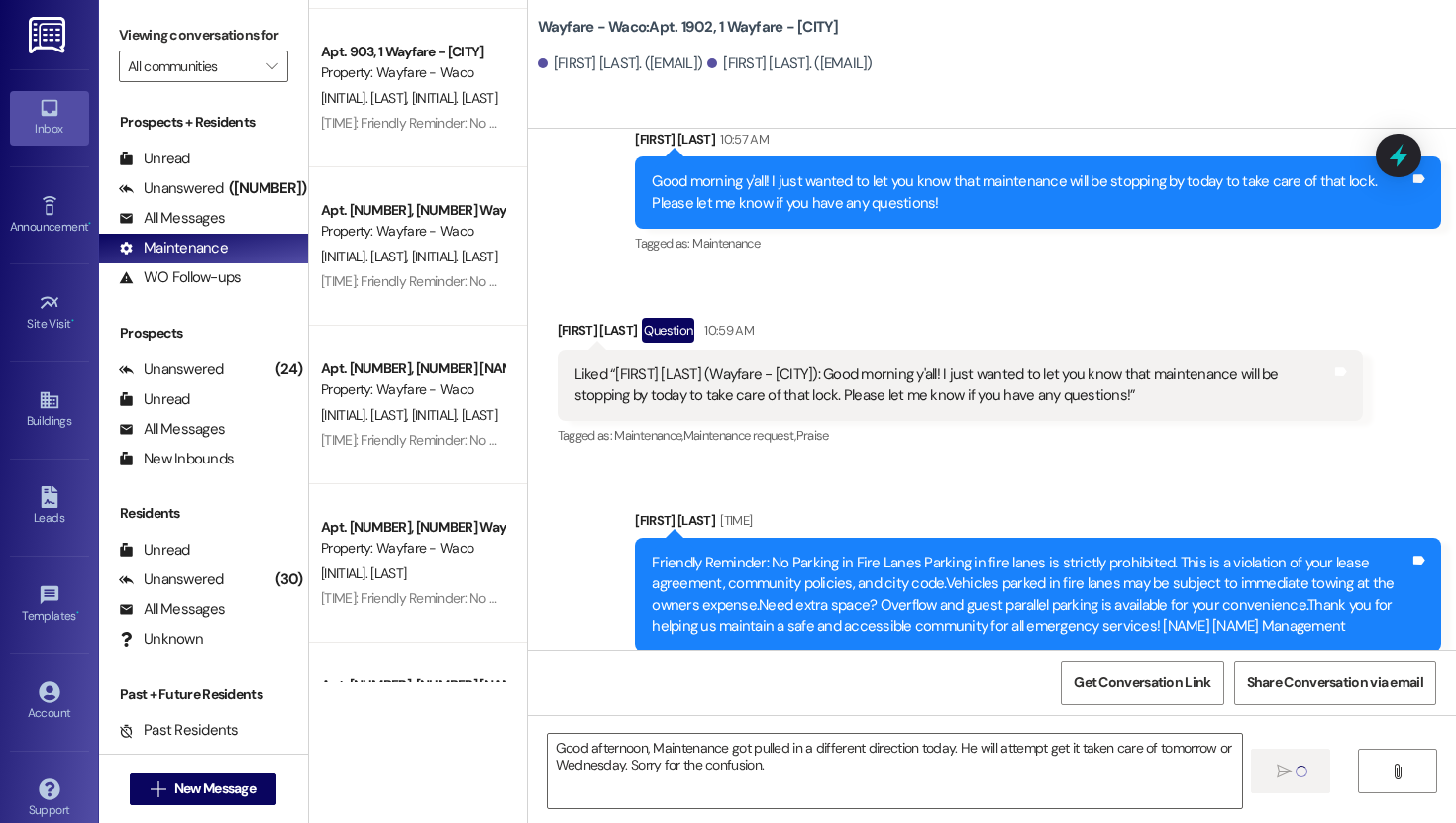 type 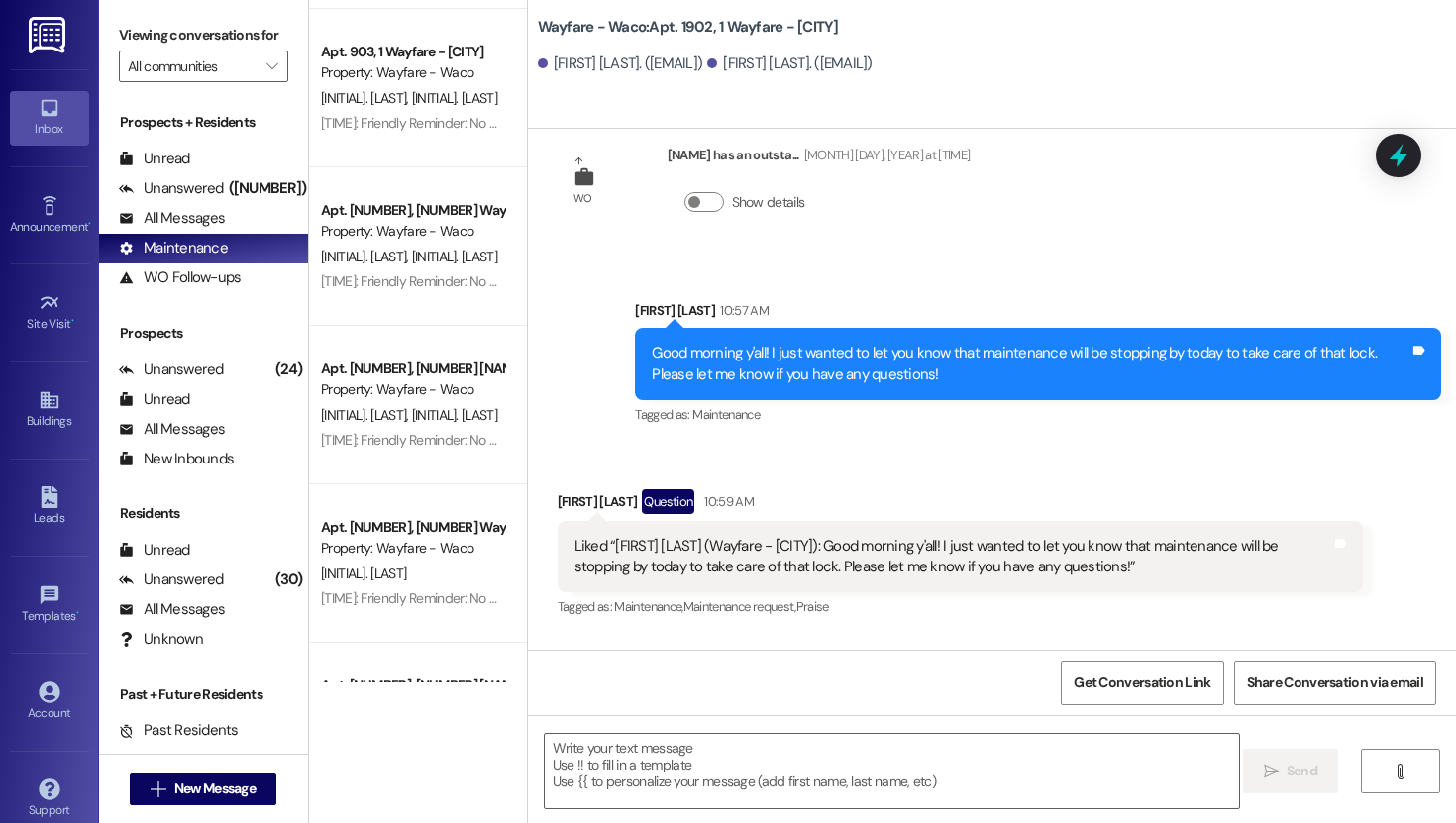 scroll, scrollTop: 11003, scrollLeft: 0, axis: vertical 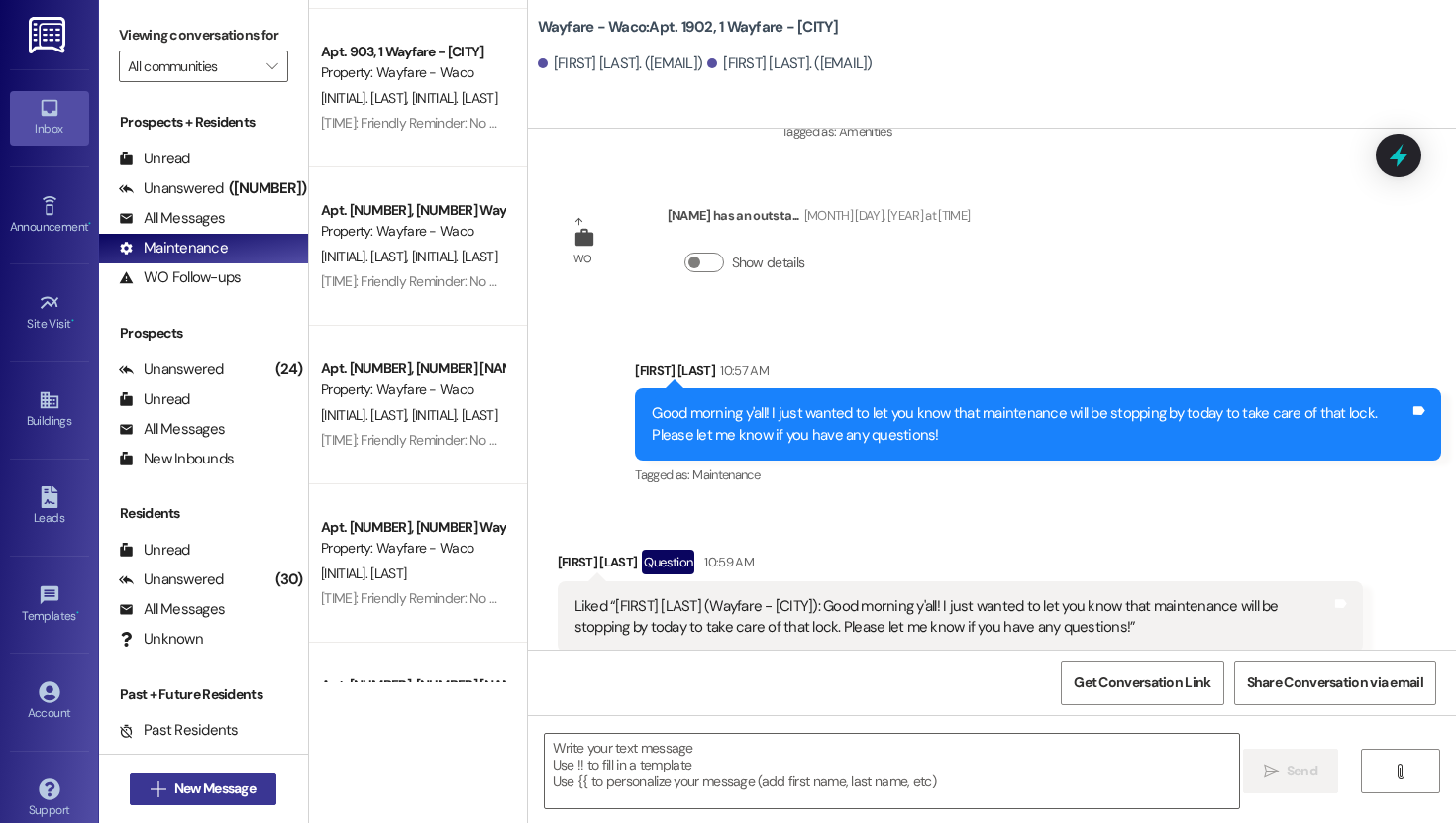 click on "New Message" at bounding box center [215, 788] 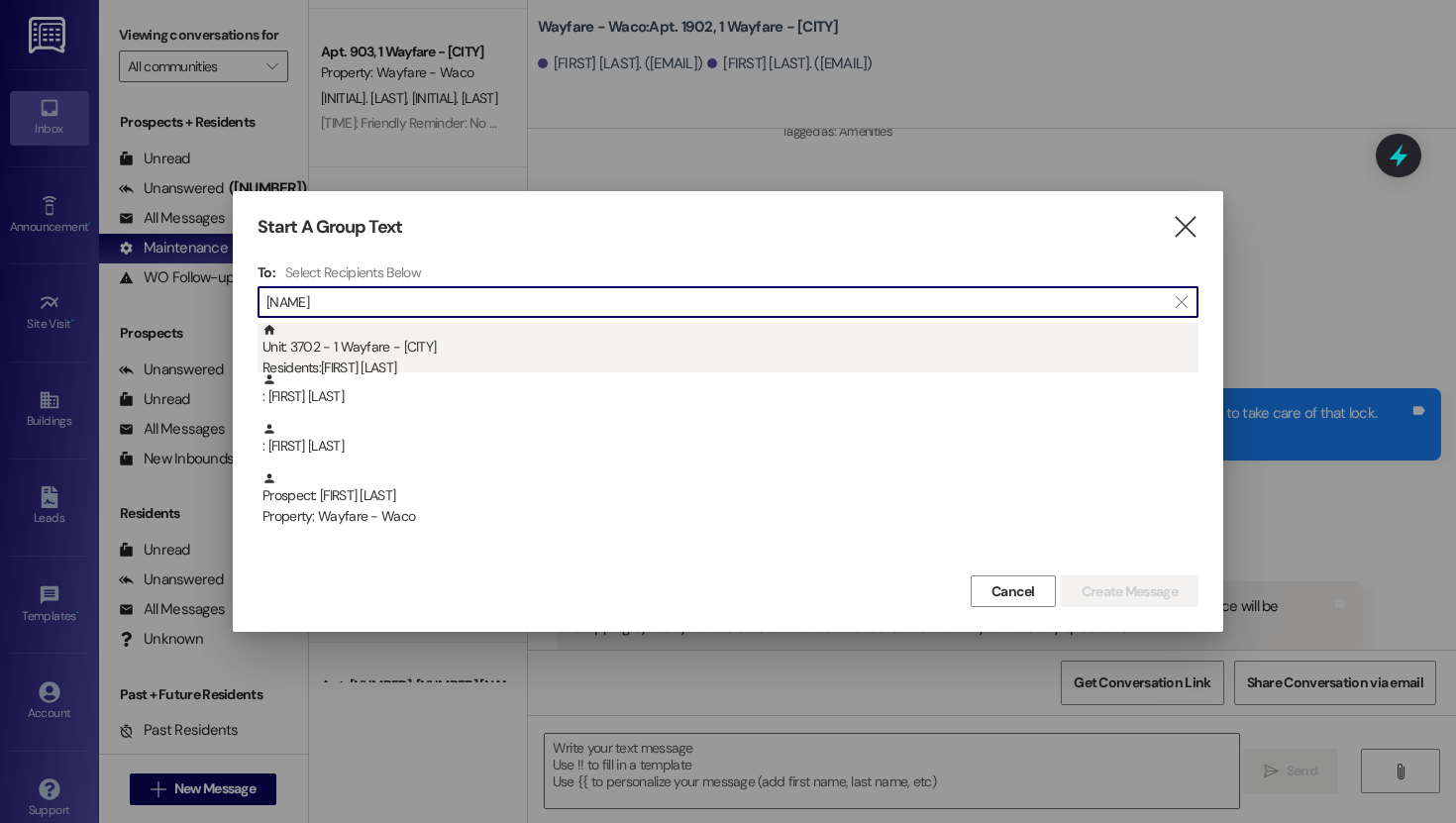 type on "[NAME]" 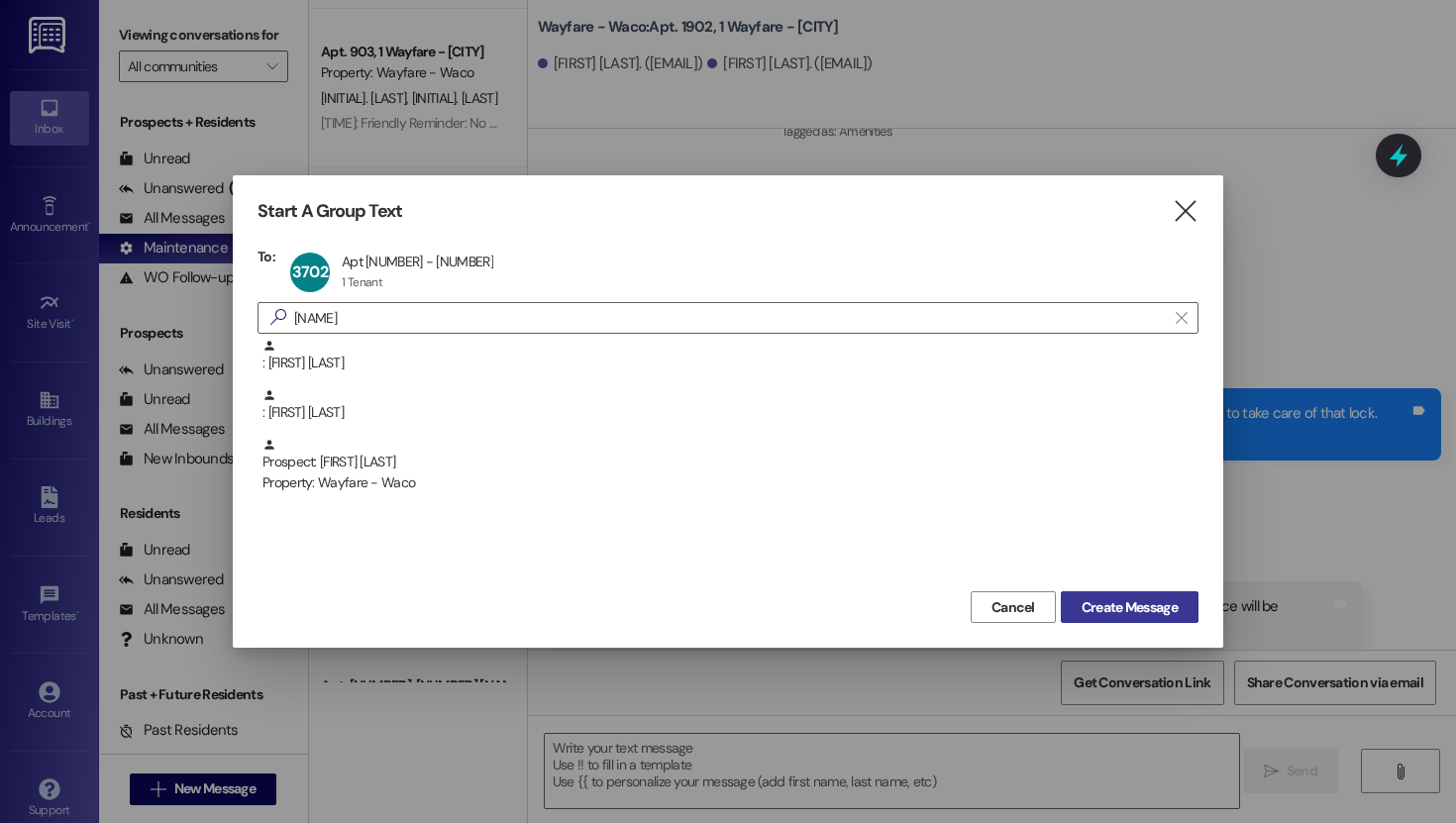 click on "Create Message" at bounding box center [1129, 607] 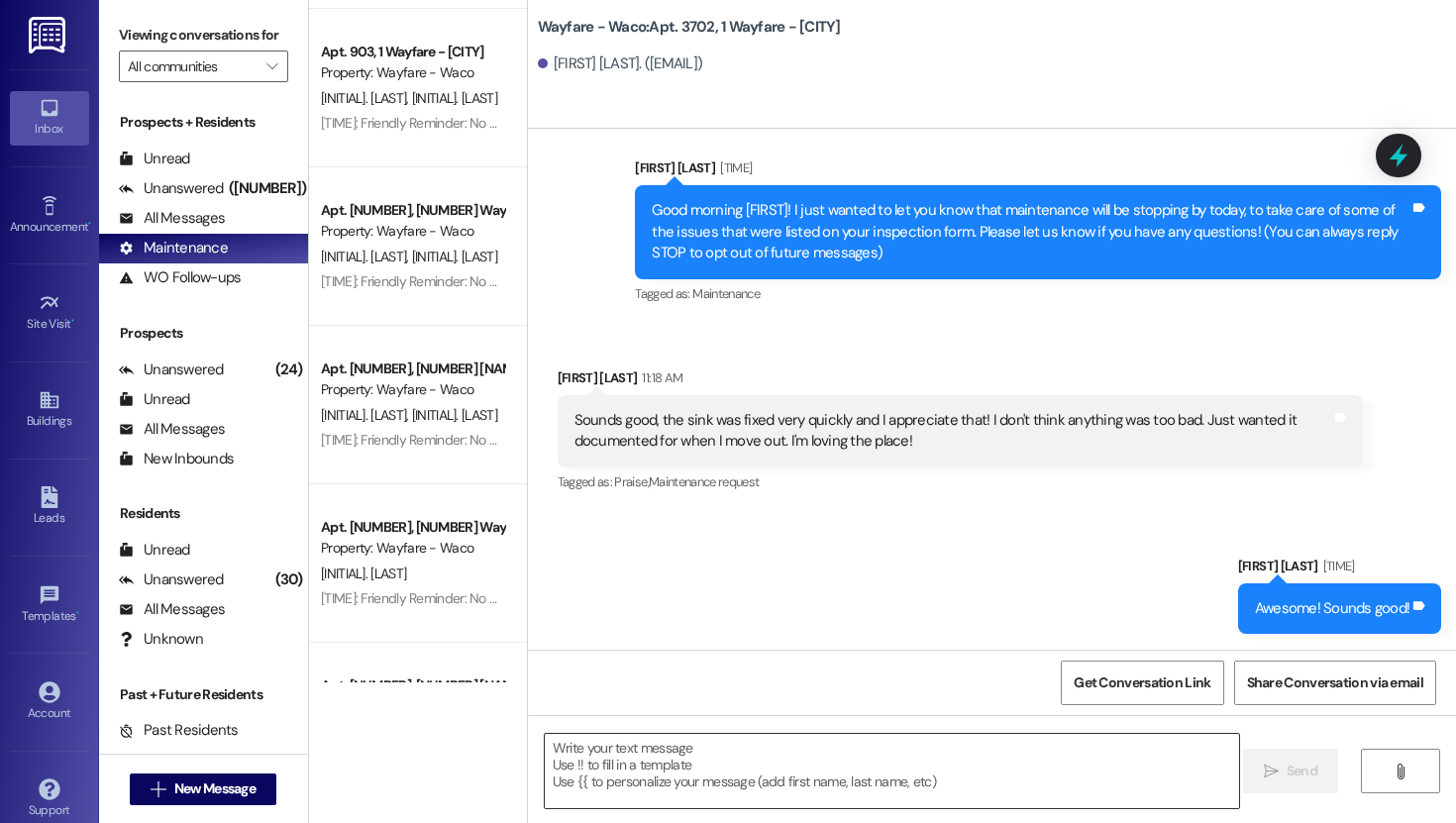 scroll, scrollTop: 187, scrollLeft: 0, axis: vertical 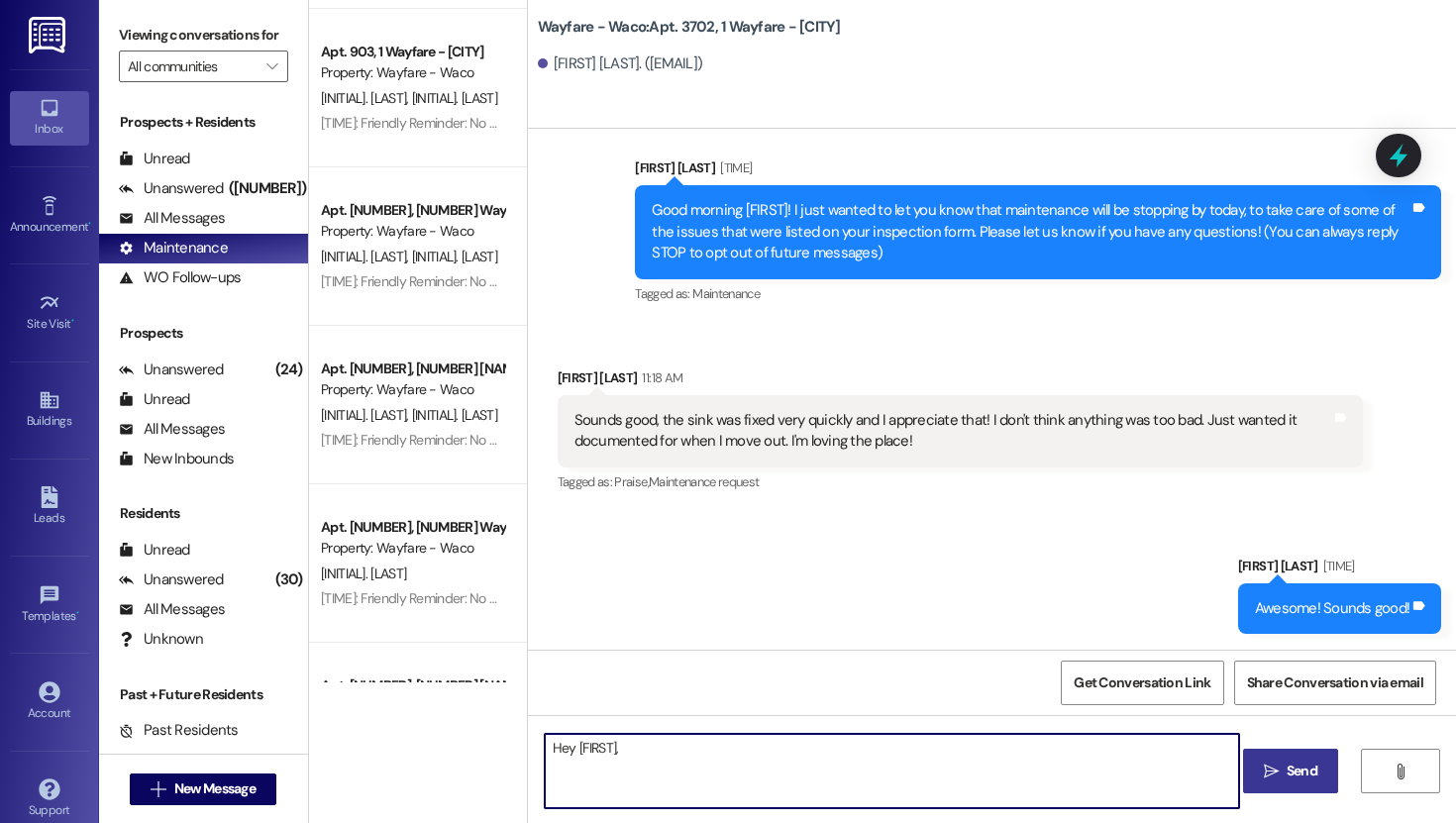 paste on "[NAME] got pulled in a different direction today. He will attempt get it taken care of tomorrow or [DAY]. Sorry for the confusion." 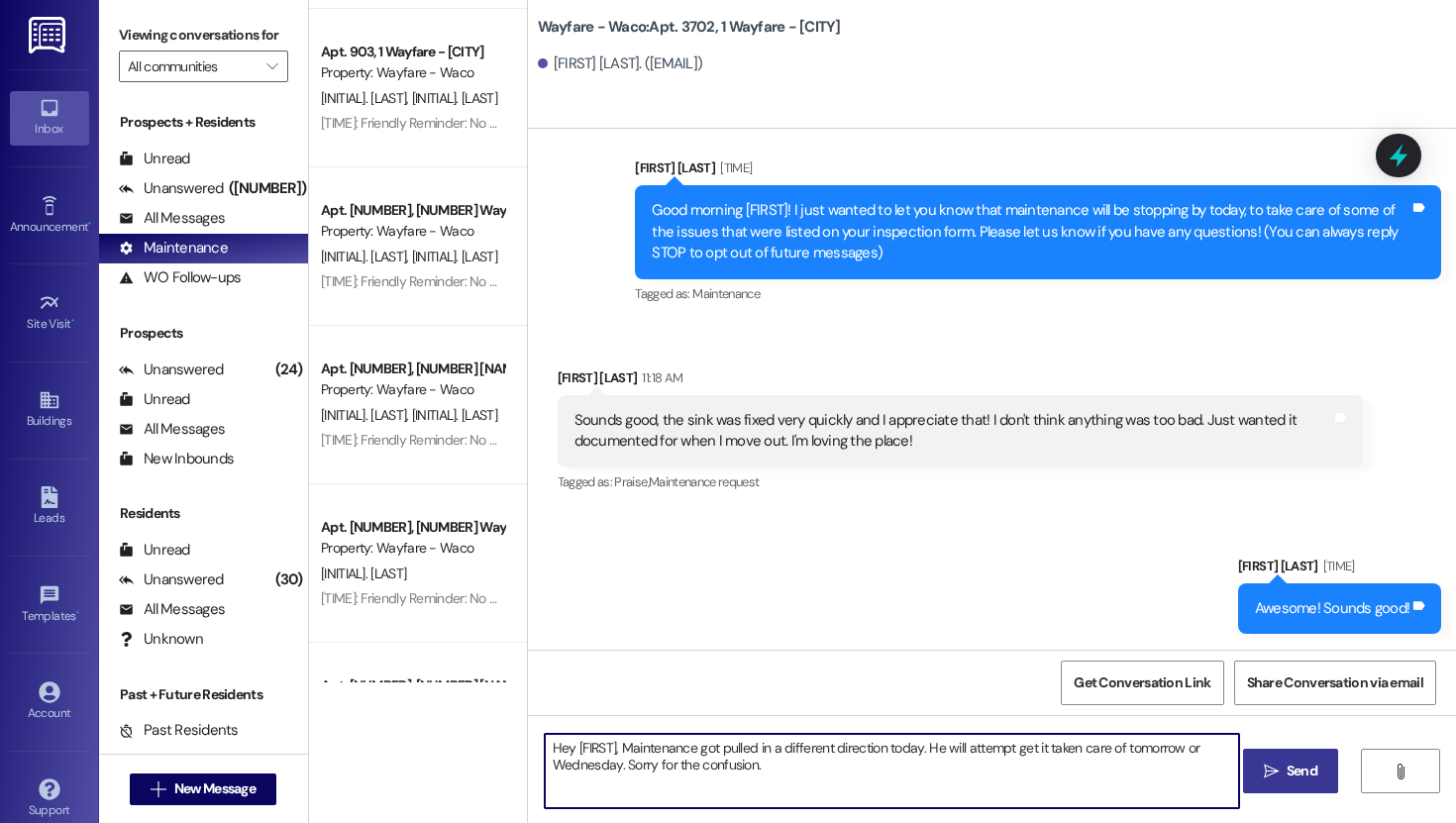 type on "Hey [FIRST], Maintenance got pulled in a different direction today. He will attempt get it taken care of tomorrow or Wednesday. Sorry for the confusion." 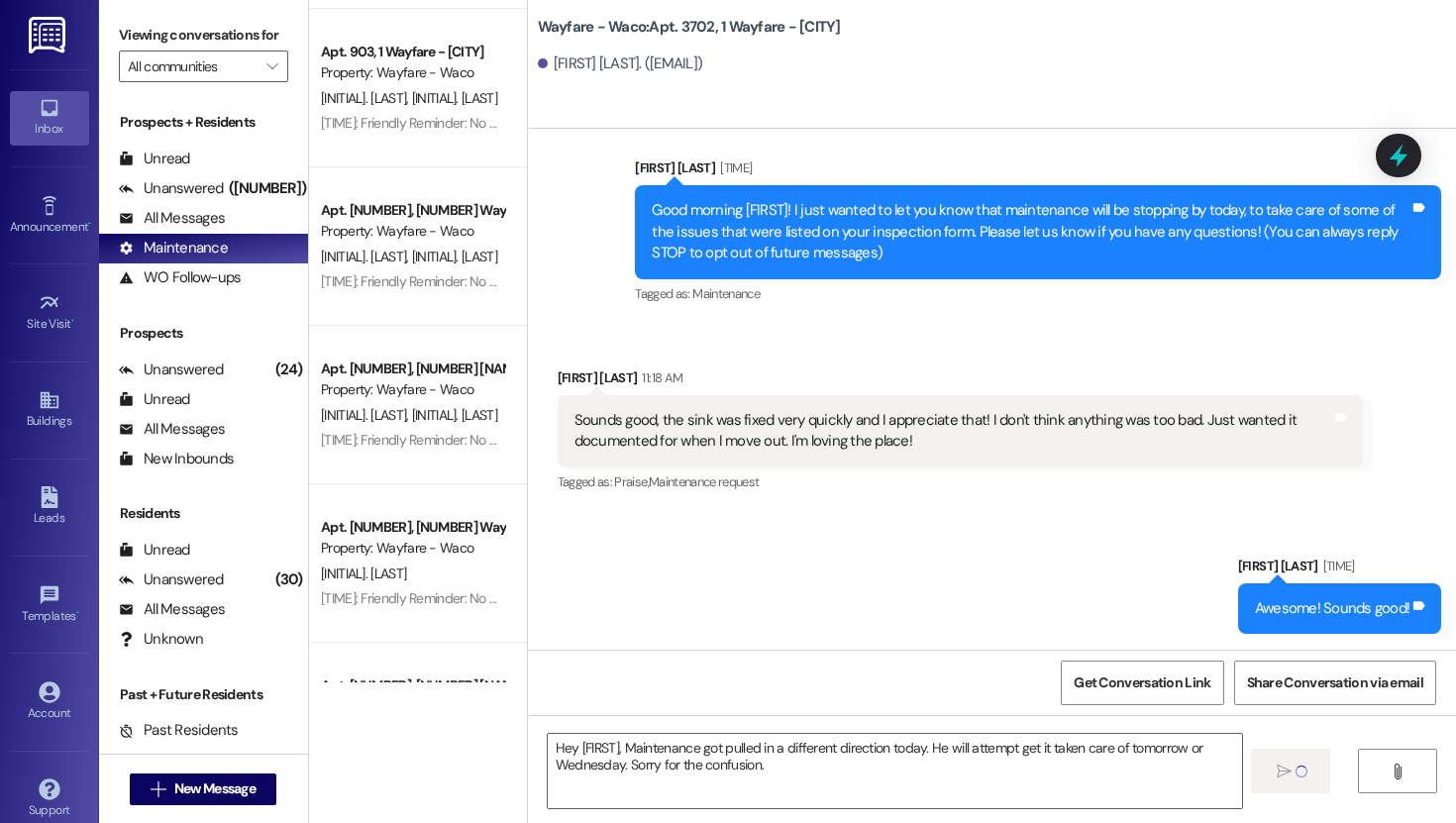 type 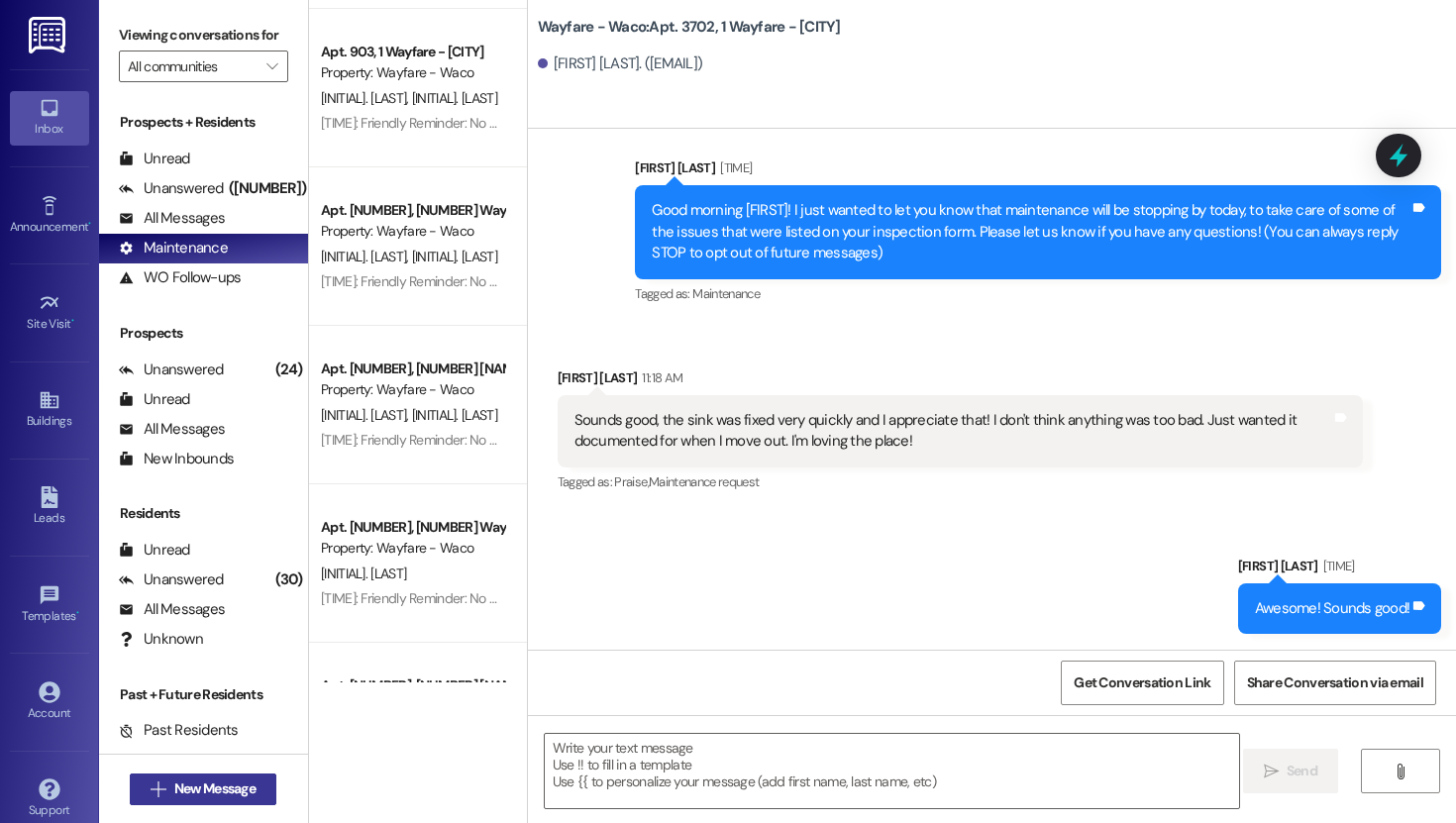 click on "New Message" at bounding box center [215, 788] 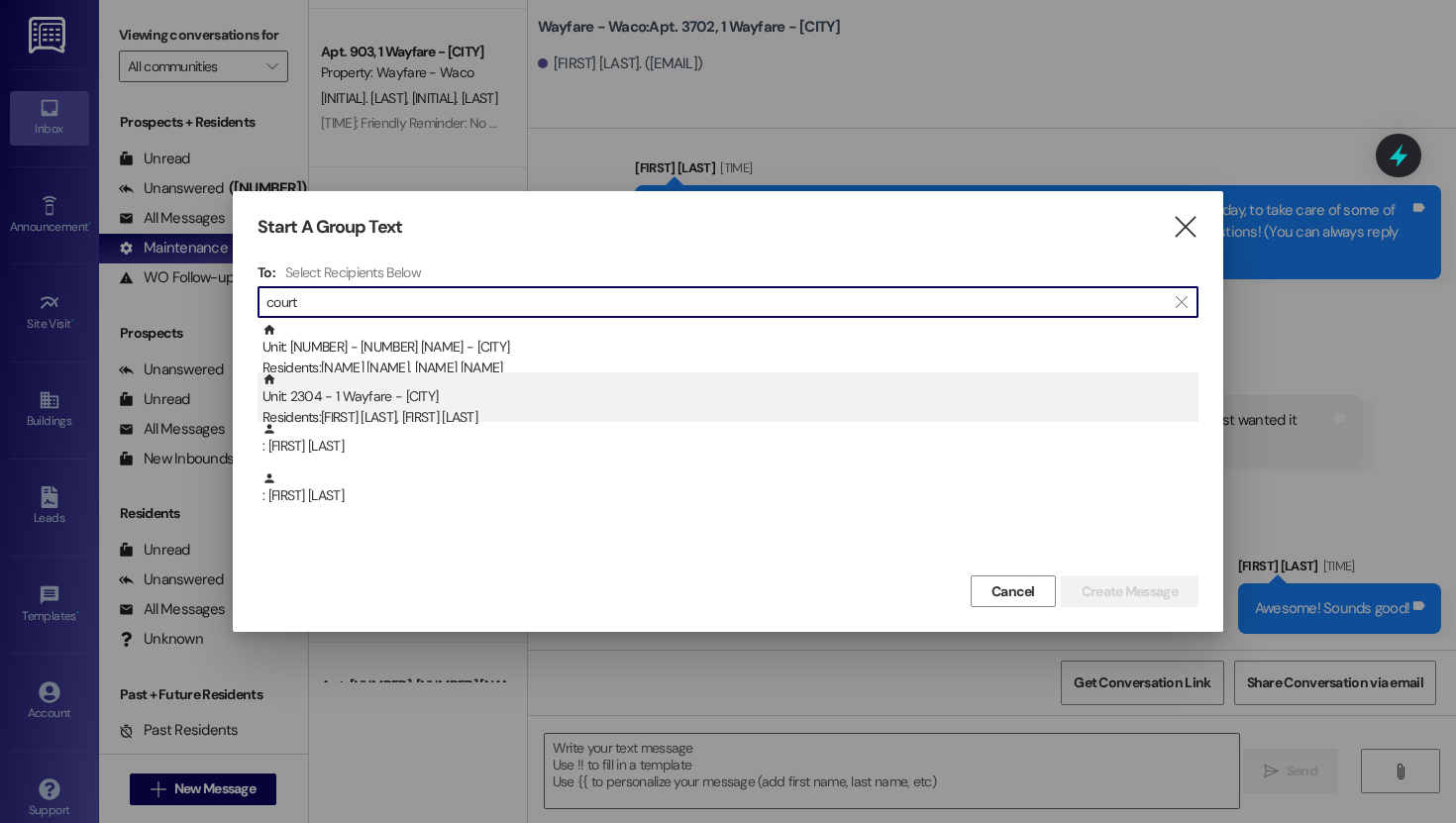 type on "court" 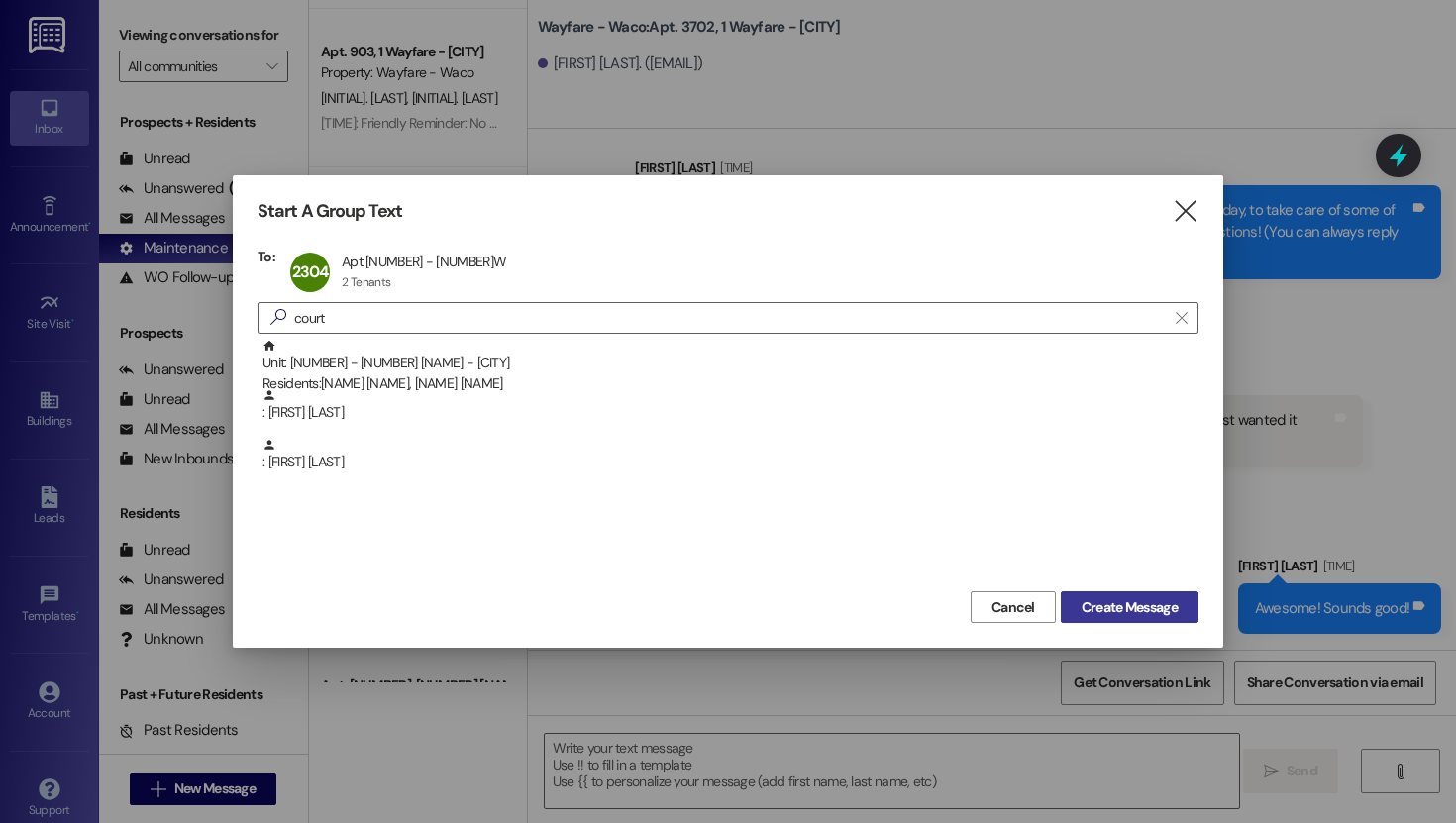 click on "Create Message" at bounding box center [1129, 607] 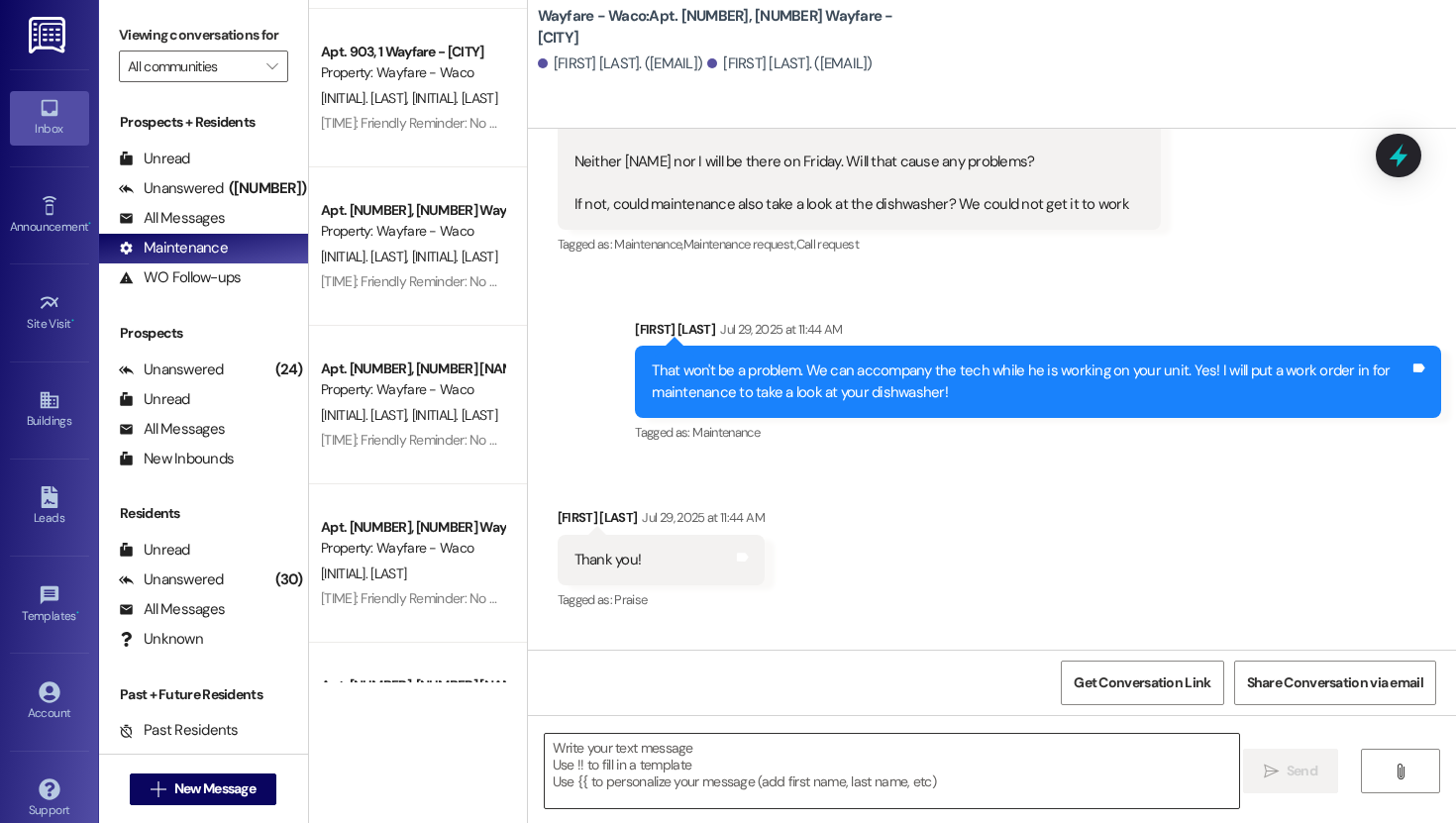 click at bounding box center [891, 771] 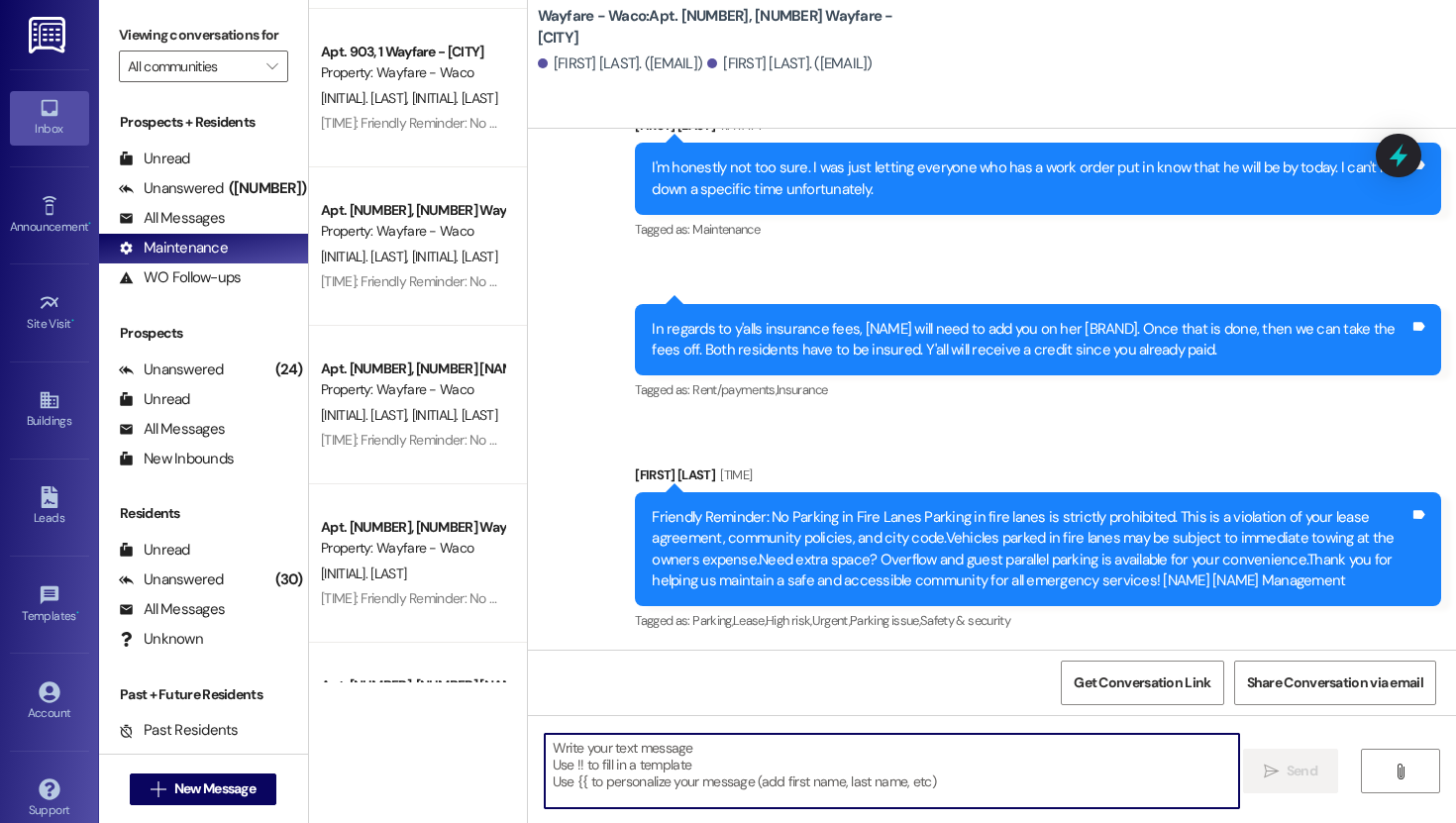 scroll, scrollTop: 1850, scrollLeft: 0, axis: vertical 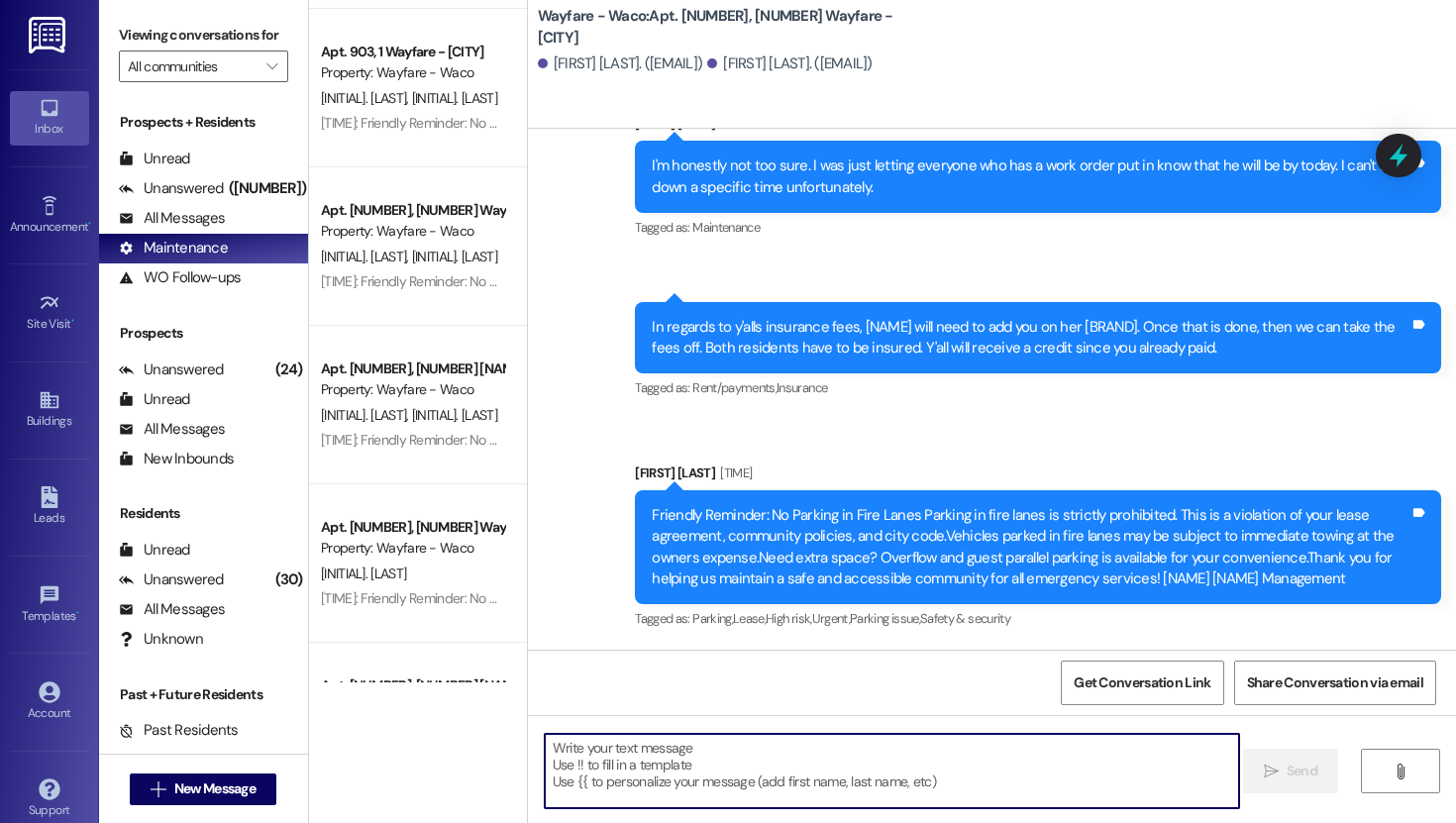 click at bounding box center (891, 771) 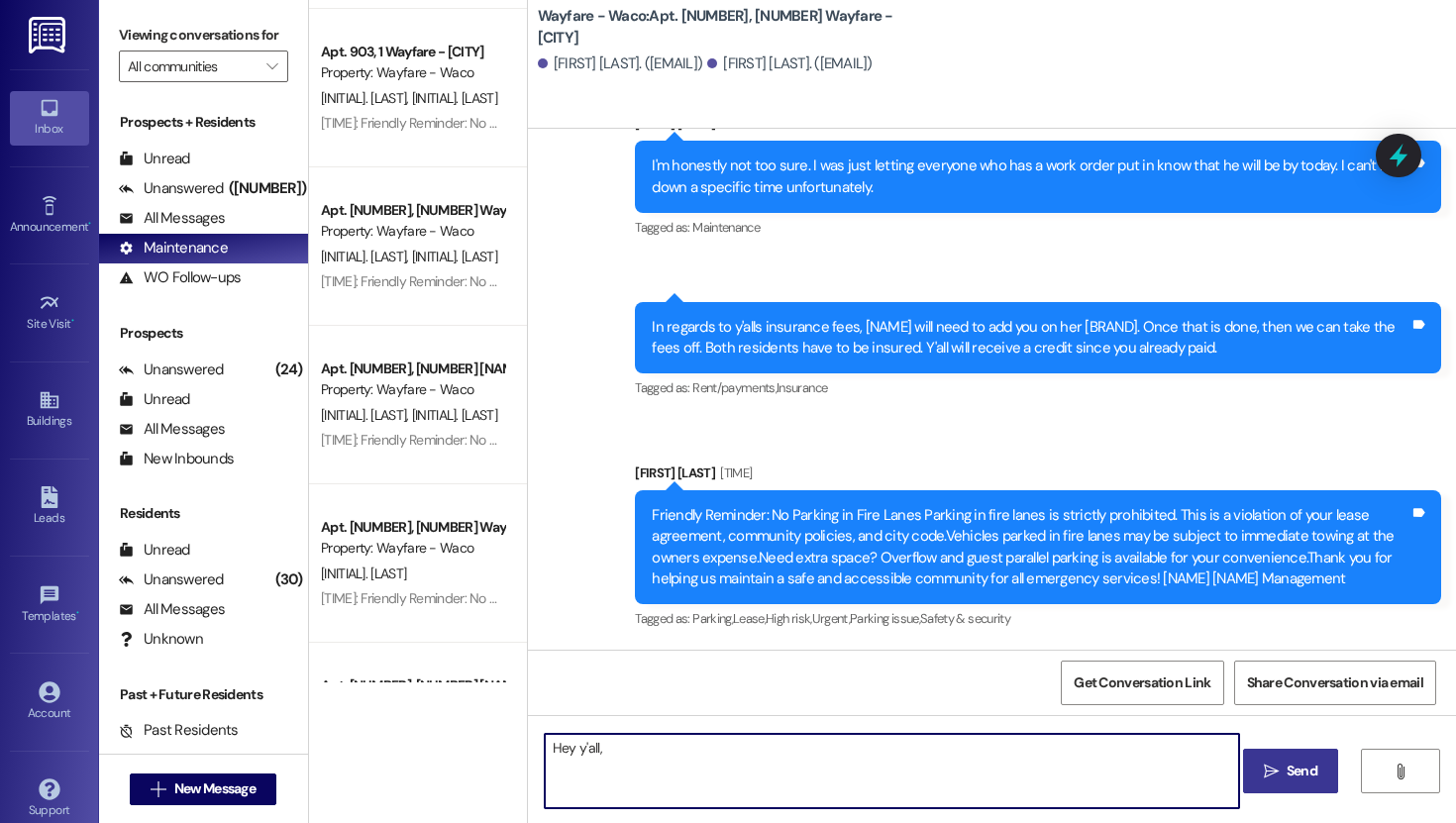 paste on "[NAME] got pulled in a different direction today. He will attempt get it taken care of tomorrow or [DAY]. Sorry for the confusion." 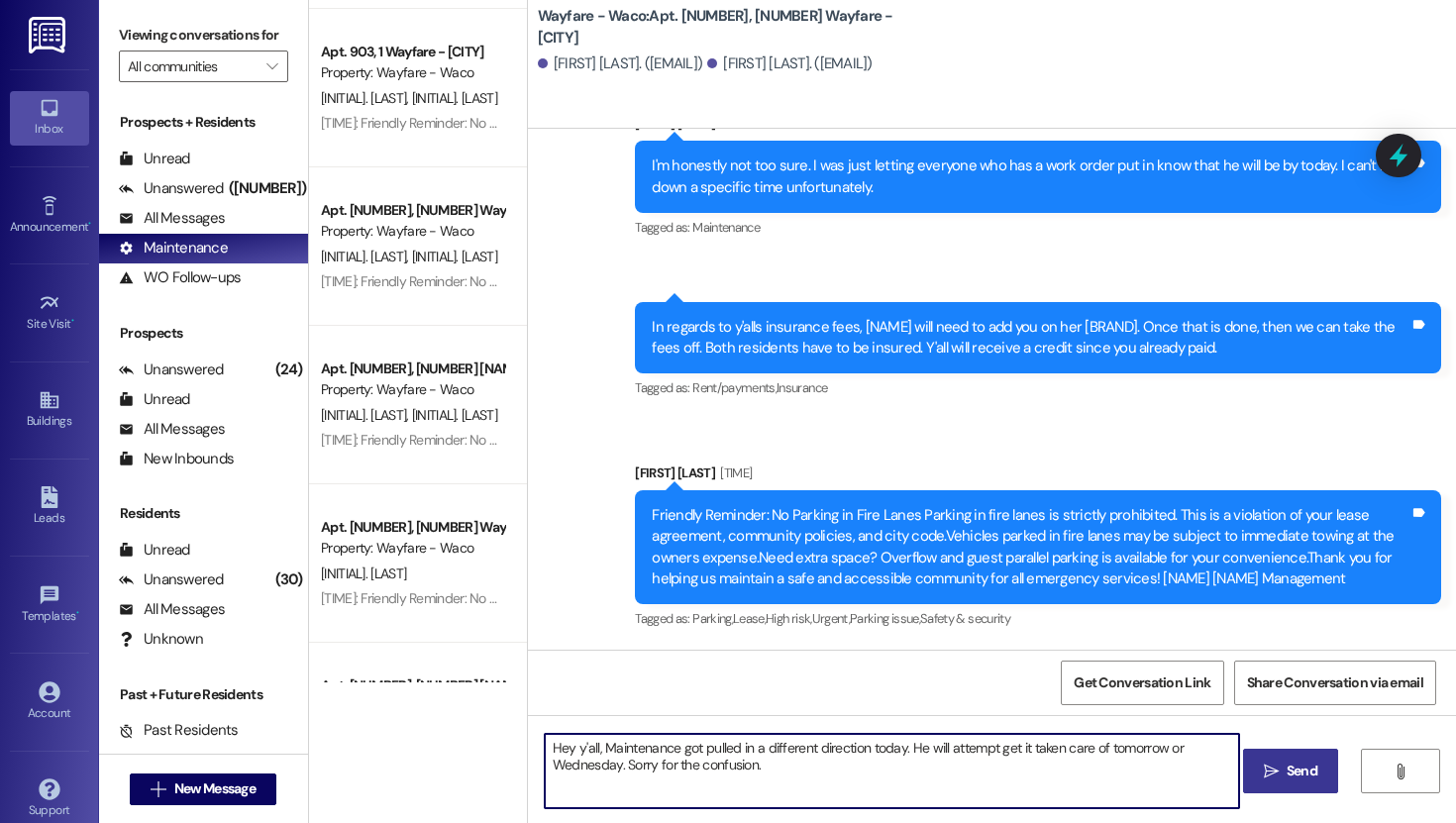 type on "Hey y'all, Maintenance got pulled in a different direction today. He will attempt get it taken care of tomorrow or Wednesday. Sorry for the confusion." 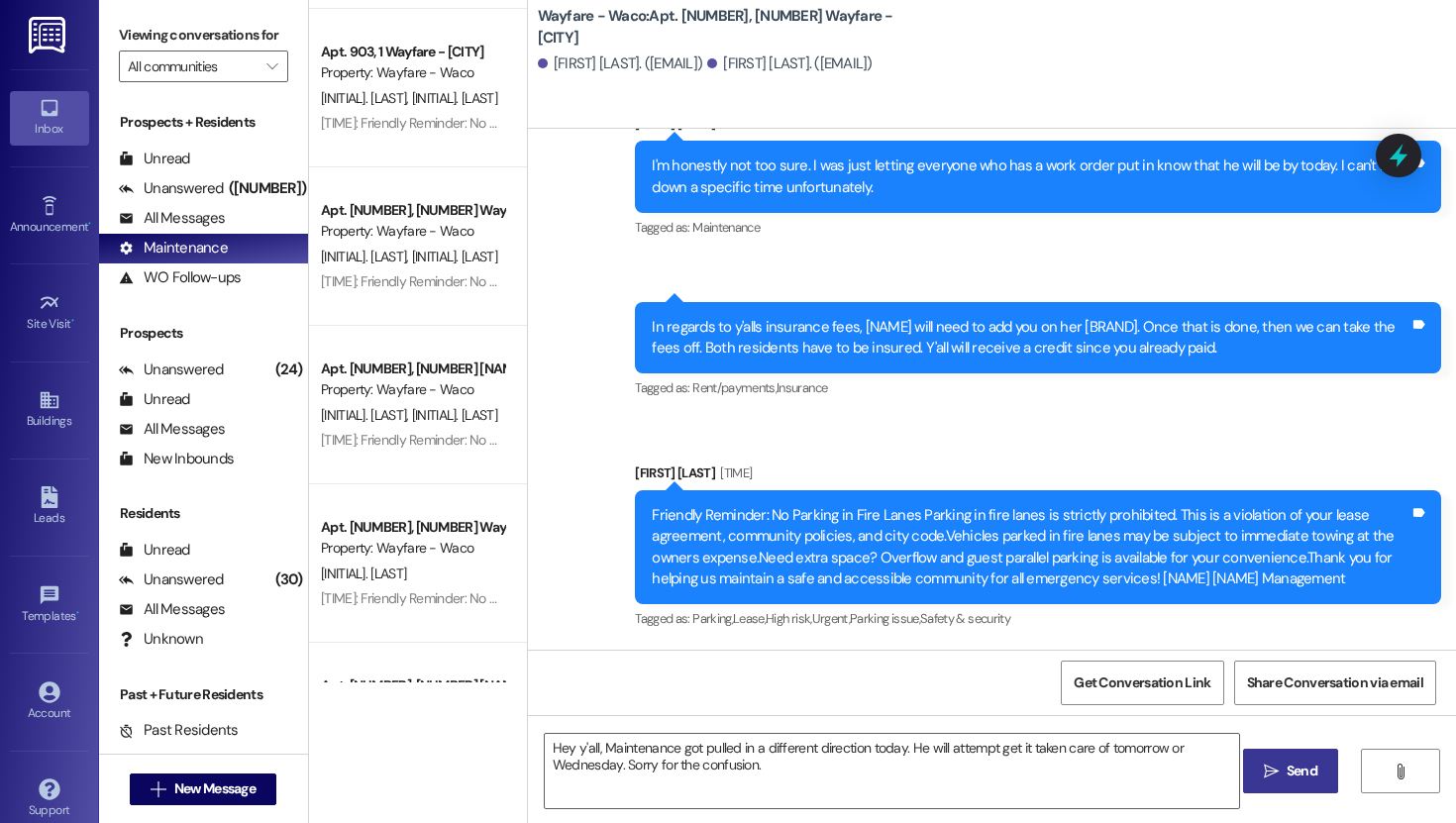 click on "" at bounding box center (1271, 772) 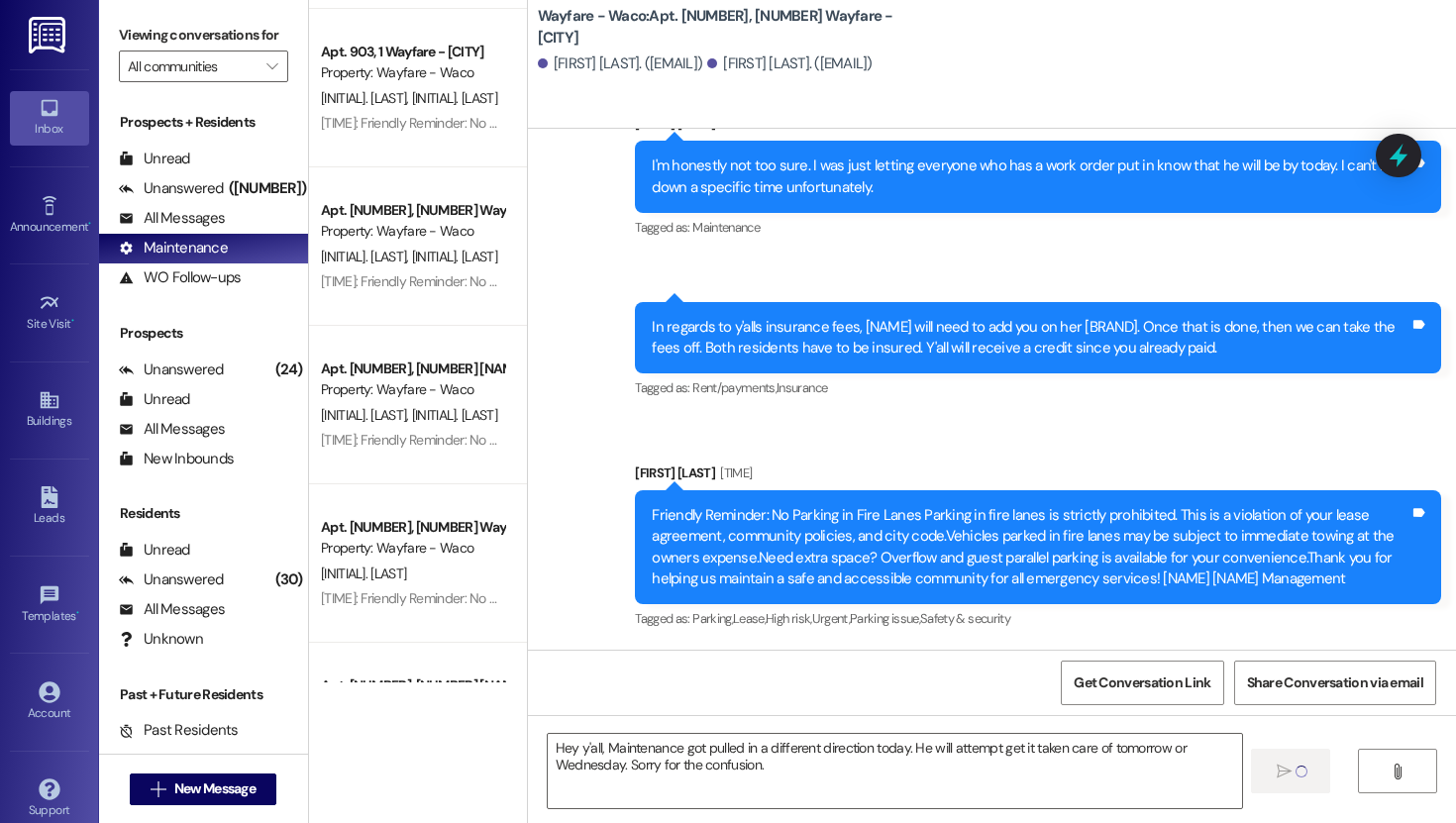 type 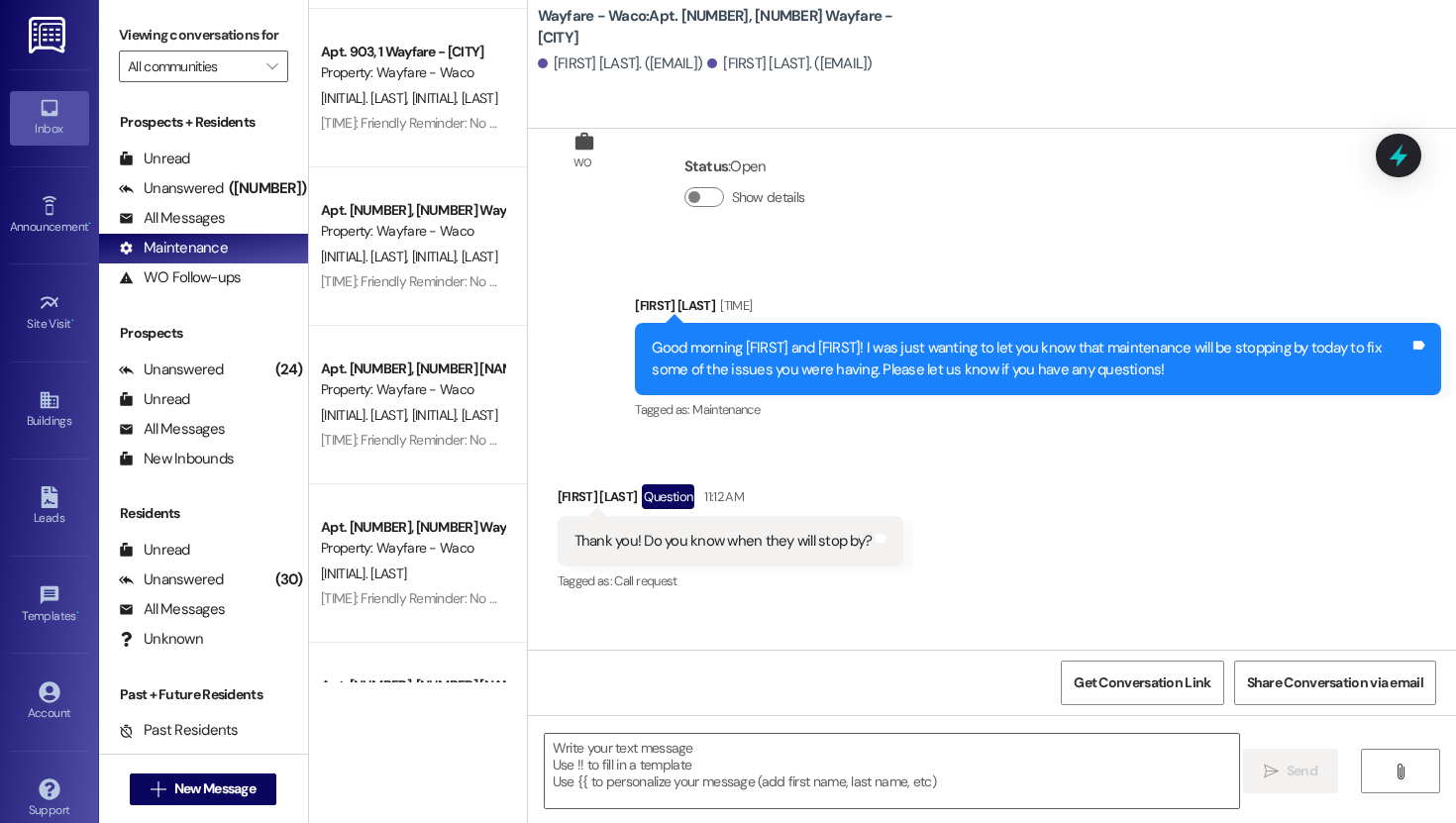 scroll, scrollTop: 1269, scrollLeft: 0, axis: vertical 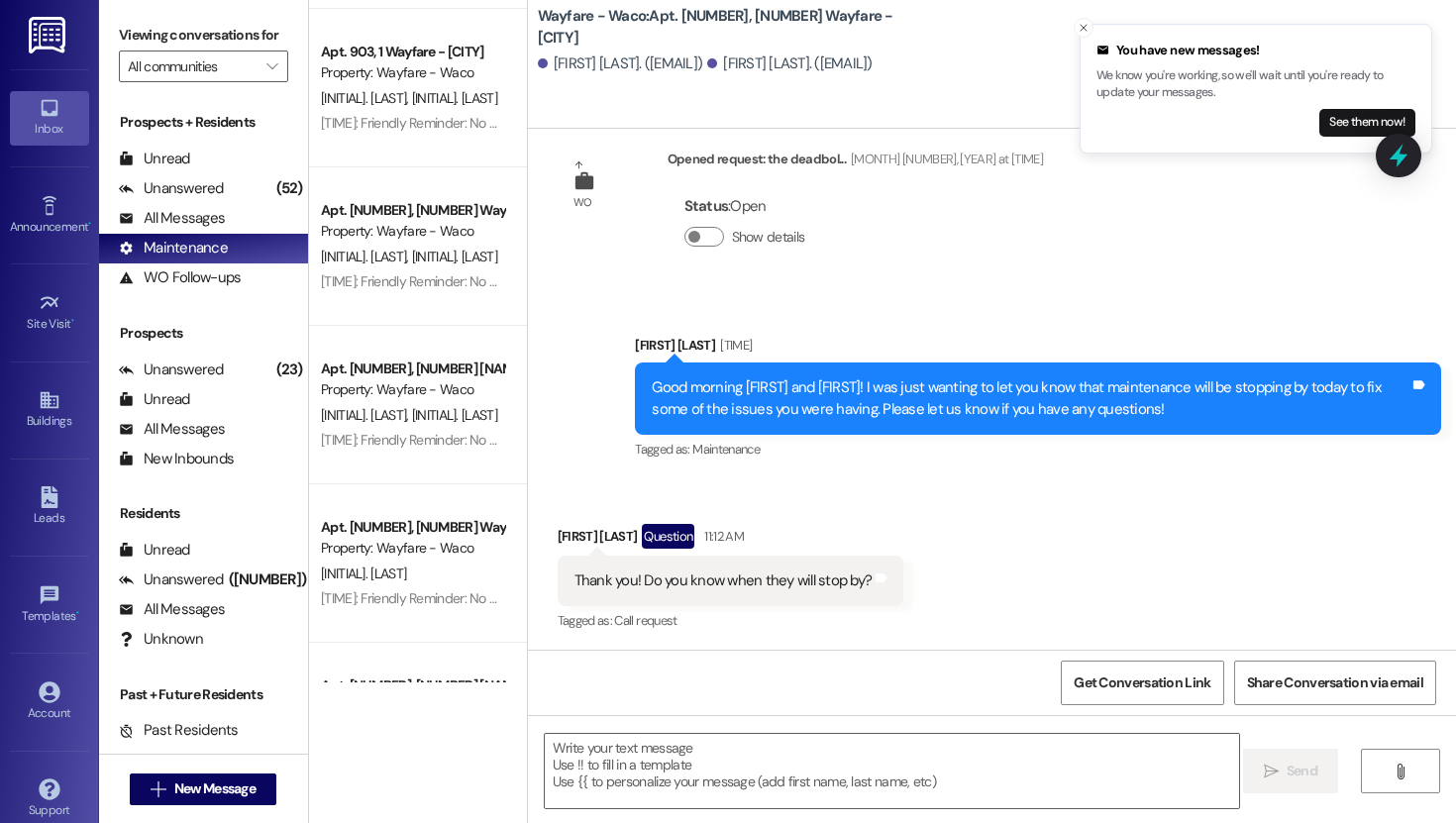 click on "WO Lease started [MONTH] 18, [YEAR] at 7:00 PM Show details Sent via SMS [FIRST] [LAST] [MONTH] 29, [YEAR] at 11:27 AM Good morning [FIRST] and [FIRST], we wanted to give you a heads up that a tech will be here to repair your tub on Friday afternoon. Please let us know if you have any questions! (You can always reply STOP to opt out of future messages) Tags and notes Received via SMS [FIRST] [LAST] [MONTH] 29, [YEAR] at 11:34 AM Hi [FIRST],
Neither [FIRST] nor I will be there on Friday. Will that cause any problems?
If not, could maintenance also take a look at the dishwasher? We could not get it to work Tags and notes Tagged as: Maintenance , Click to highlight conversations about Maintenance Maintenance request , Click to highlight conversations about Maintenance request Call request Click to highlight conversations about Call request Sent via SMS [FIRST] [LAST] Tags and notes Tagged as: Maintenance Click to highlight conversations about Maintenance Received via SMS [FIRST] [LAST] WO" at bounding box center (991, 389) 